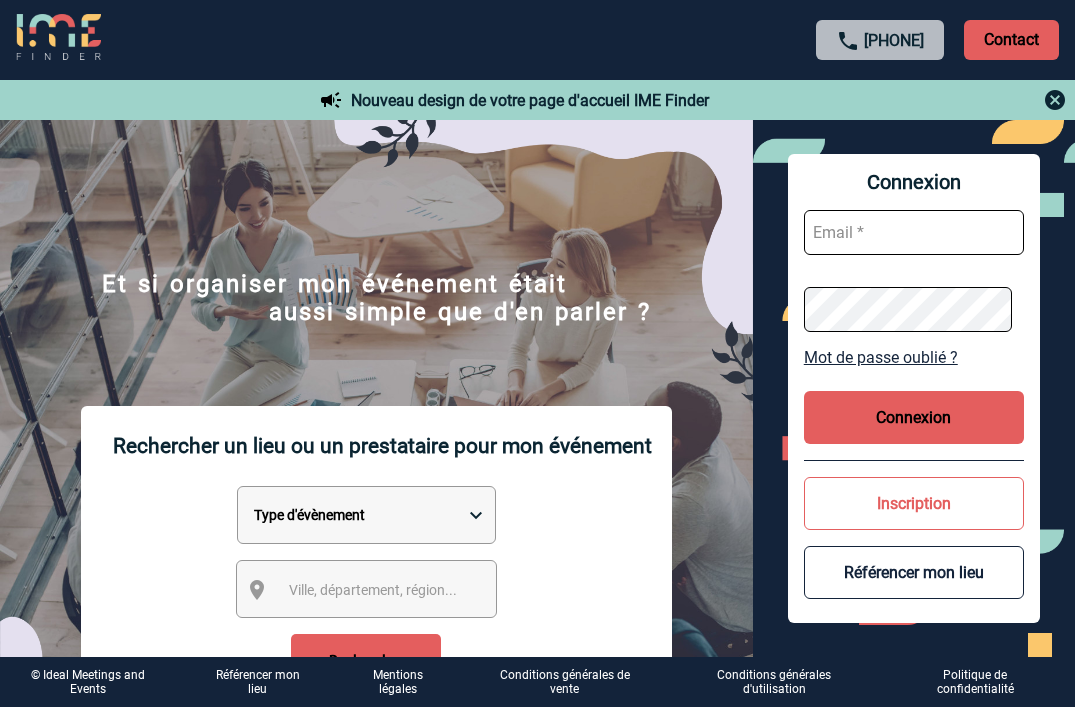 scroll, scrollTop: 0, scrollLeft: 0, axis: both 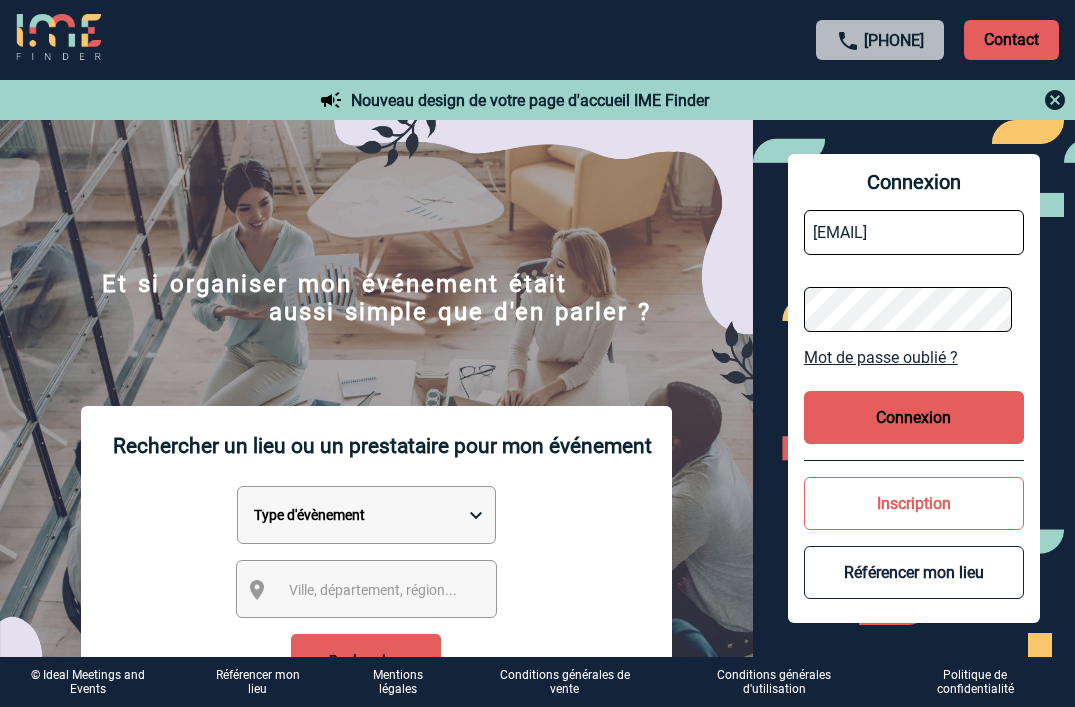 click on "Connexion" at bounding box center [914, 417] 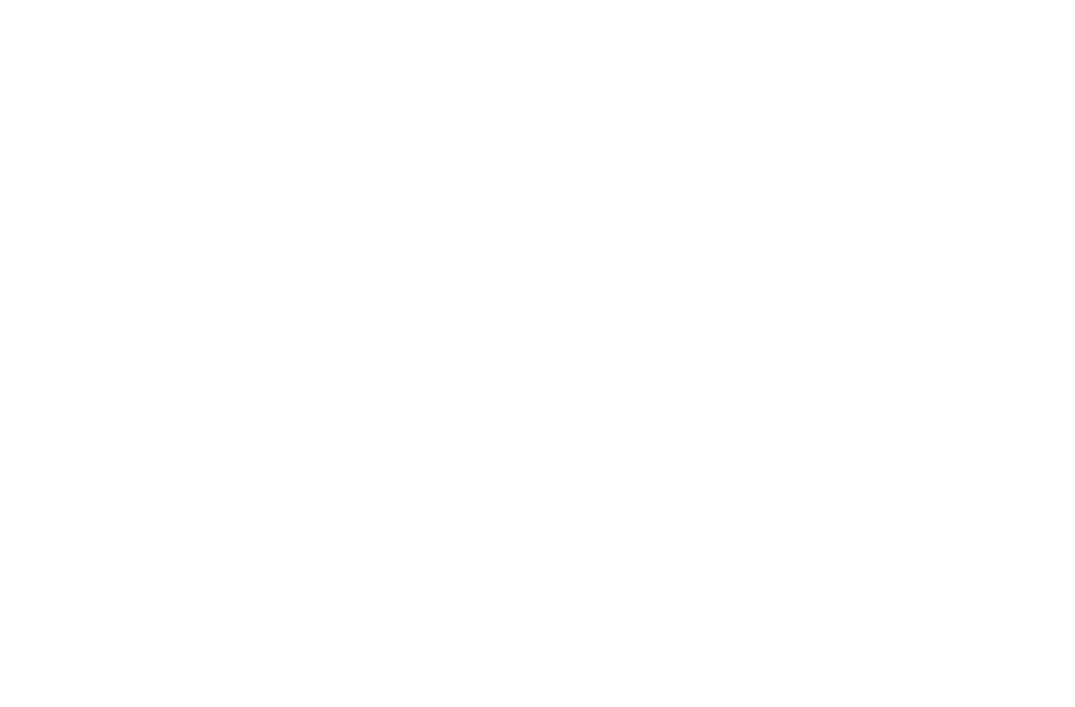 scroll, scrollTop: 0, scrollLeft: 0, axis: both 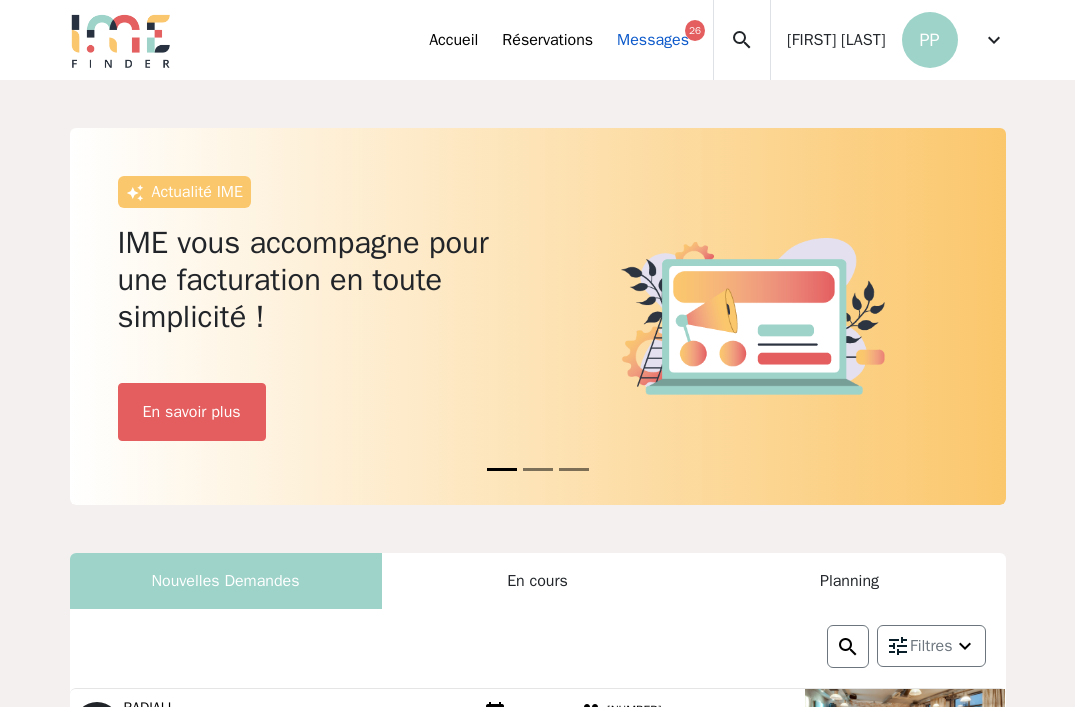 click on "Messages
26" at bounding box center [653, 40] 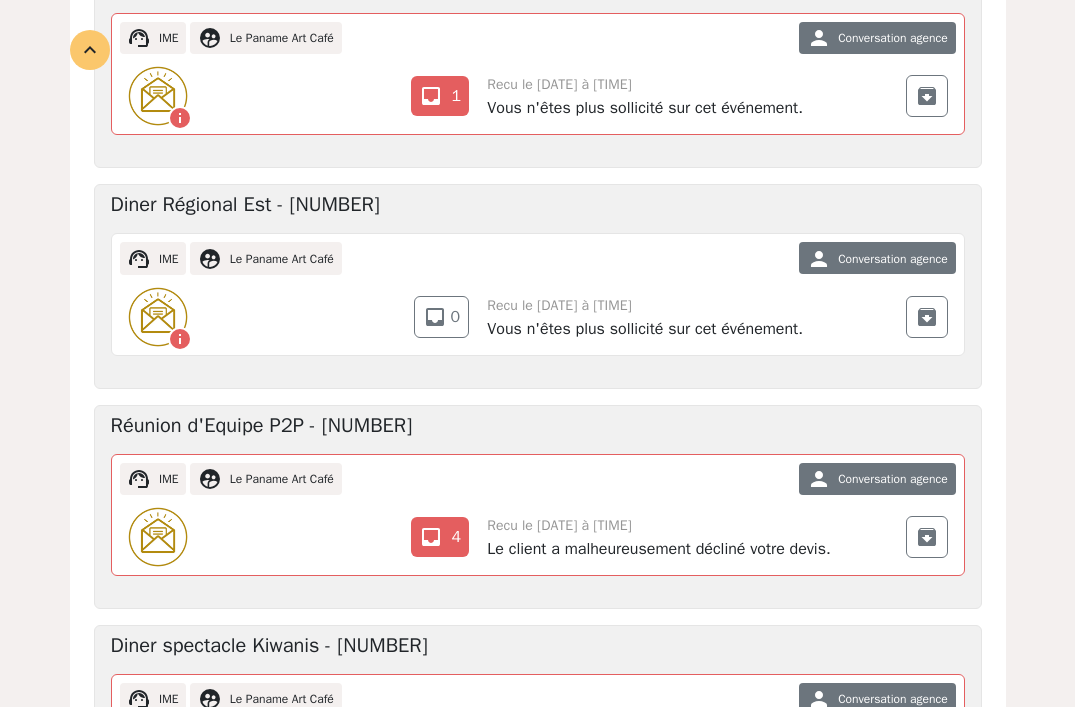 scroll, scrollTop: 0, scrollLeft: 0, axis: both 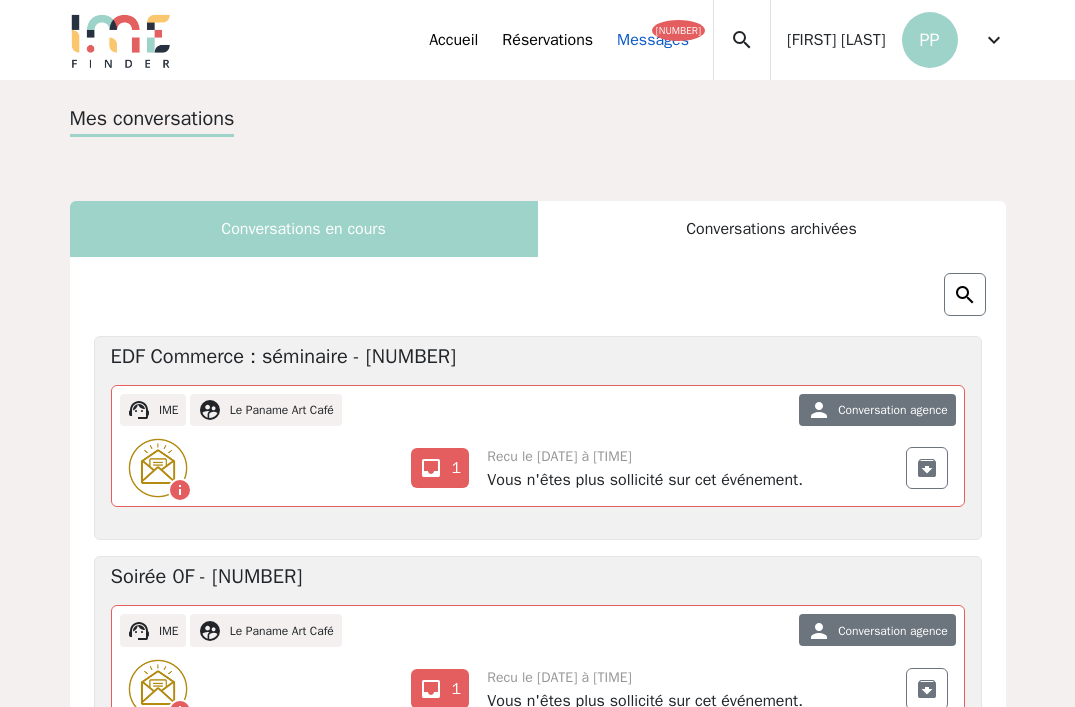 click on "Messages
26" at bounding box center (653, 40) 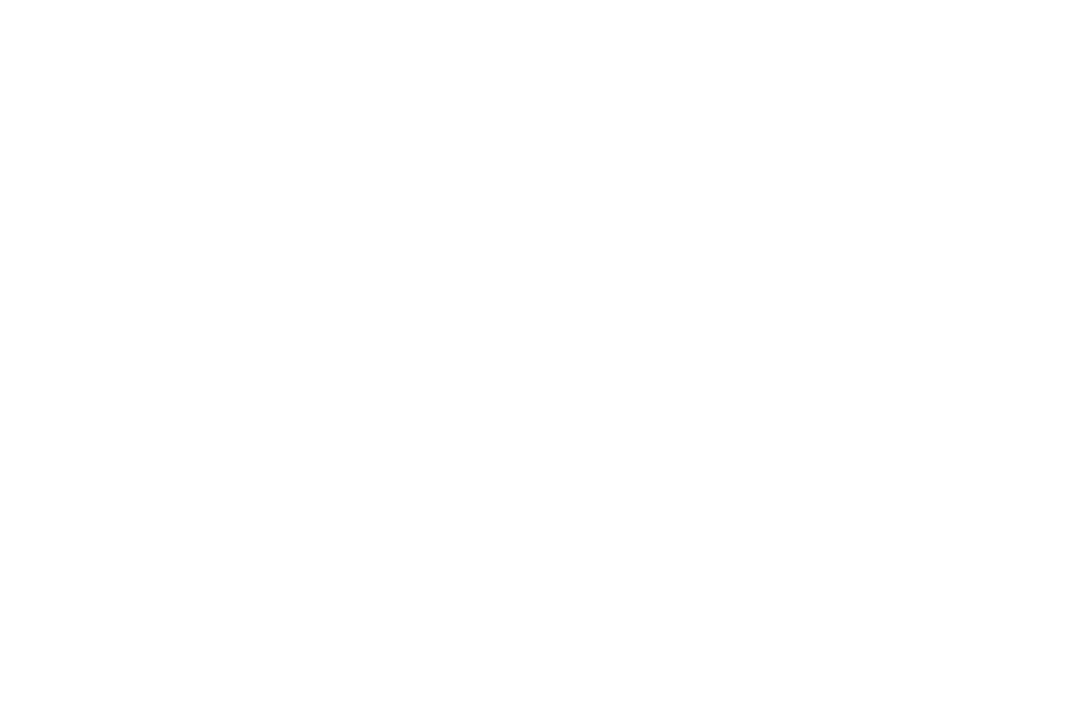 scroll, scrollTop: 0, scrollLeft: 0, axis: both 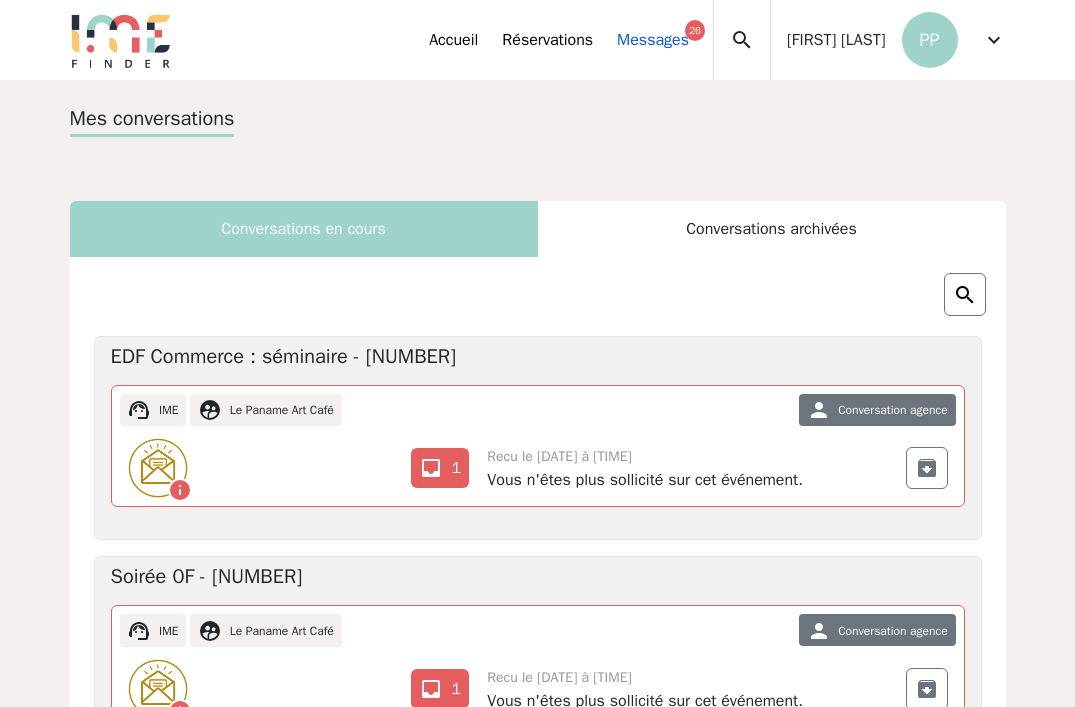 click on "Messages
26" at bounding box center [653, 40] 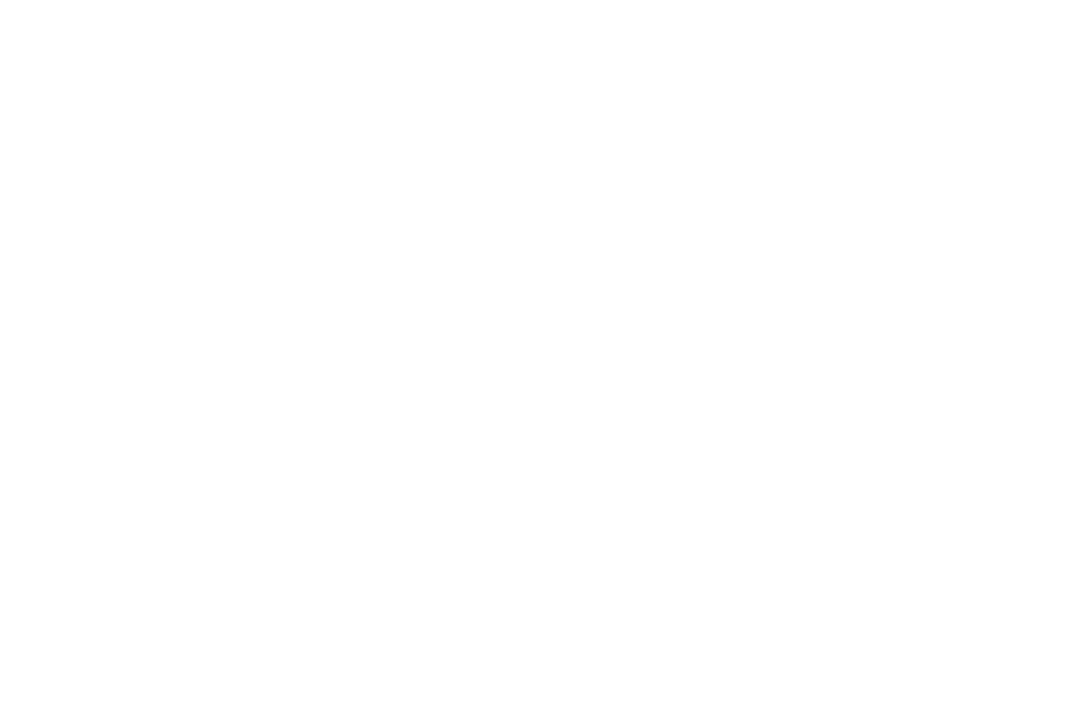 scroll, scrollTop: 0, scrollLeft: 0, axis: both 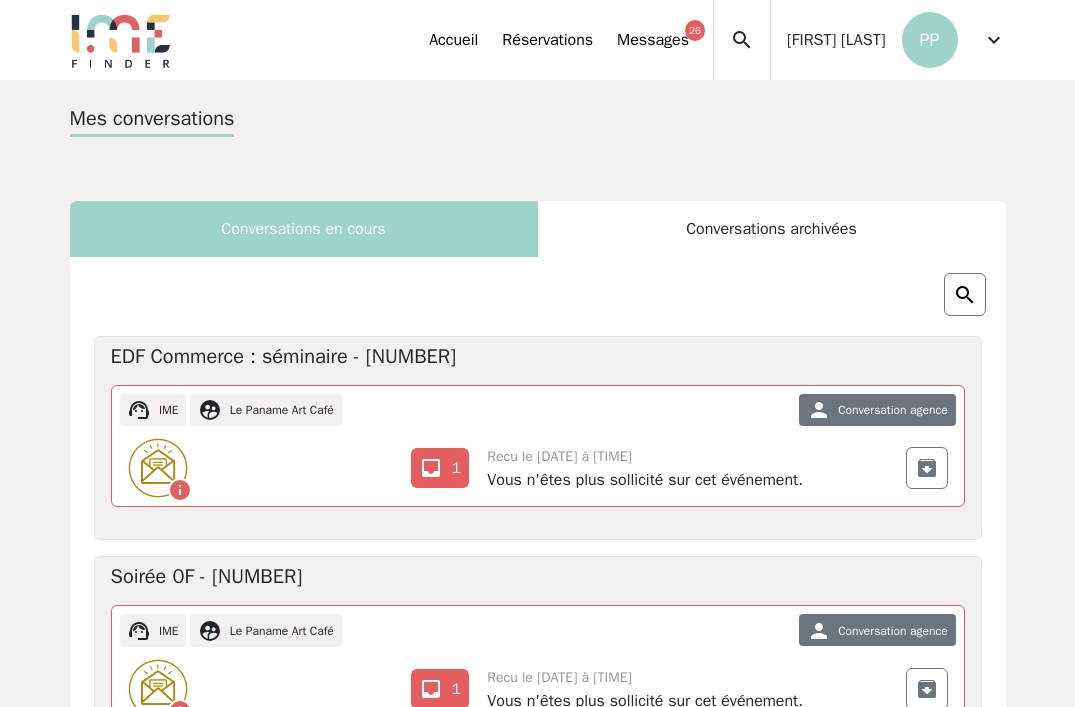 click on "info
call
+33664447970" at bounding box center [299, 468] 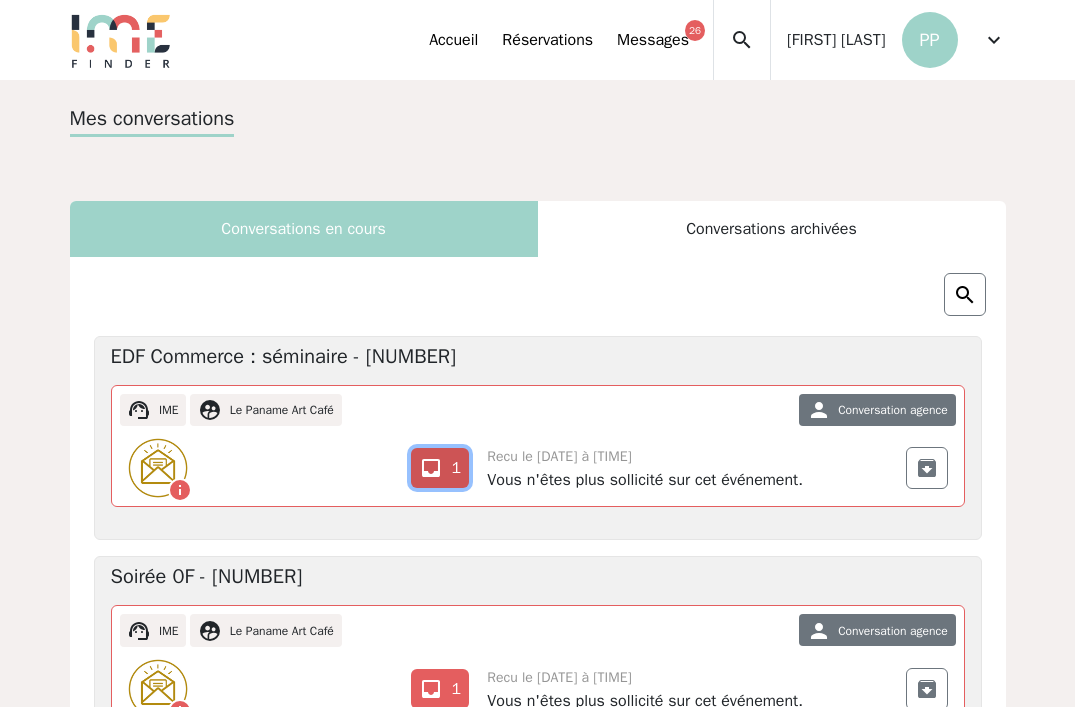 click on "inbox
1" at bounding box center (440, 468) 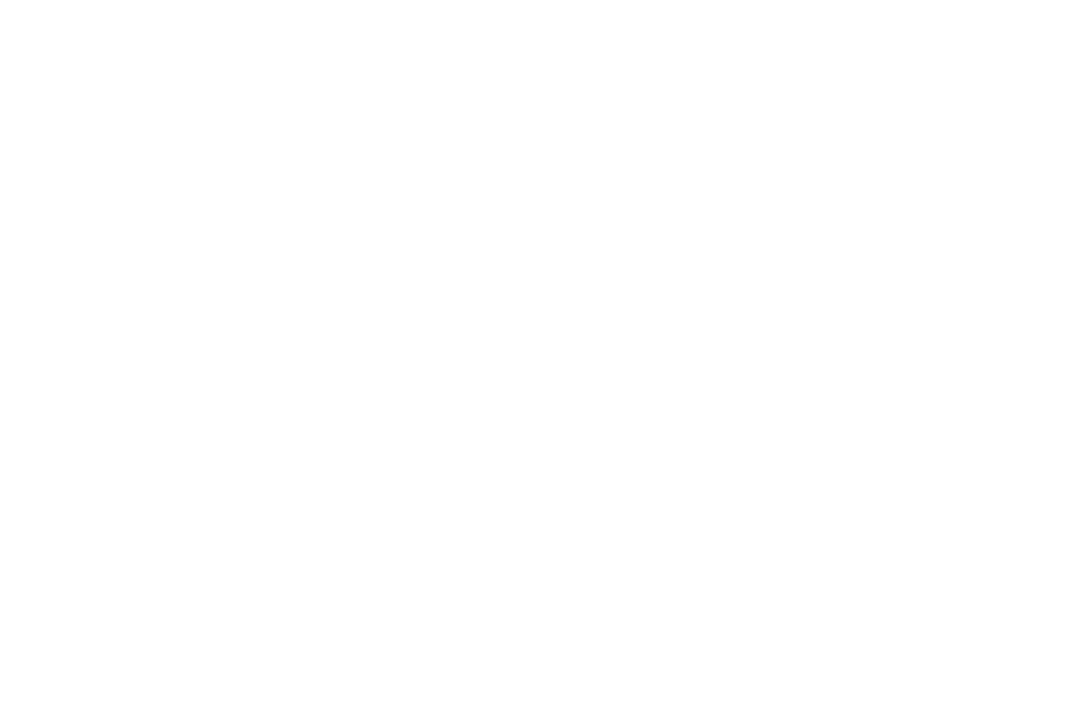 scroll, scrollTop: 0, scrollLeft: 0, axis: both 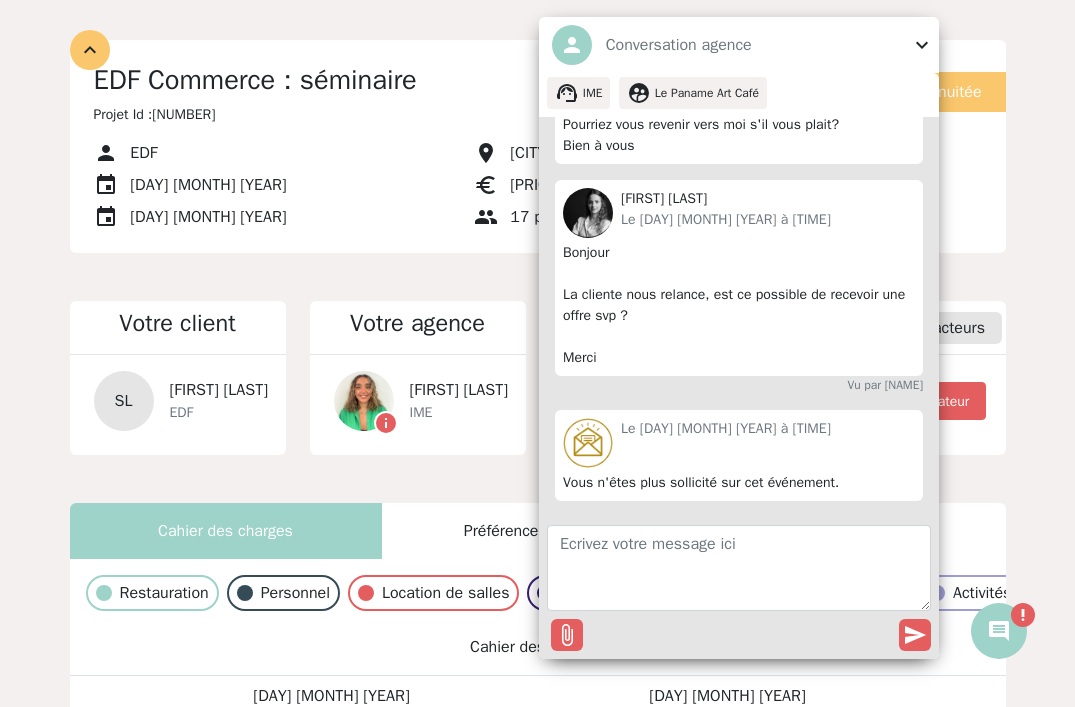 click on "expand_more" at bounding box center [922, 45] 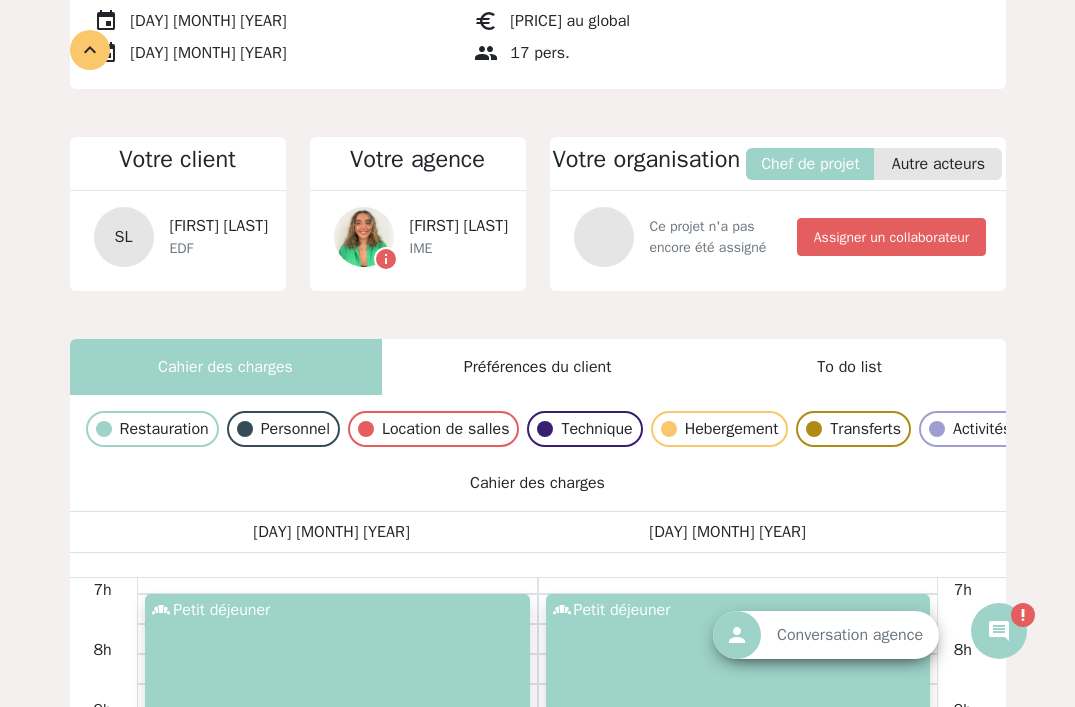 scroll, scrollTop: 0, scrollLeft: 0, axis: both 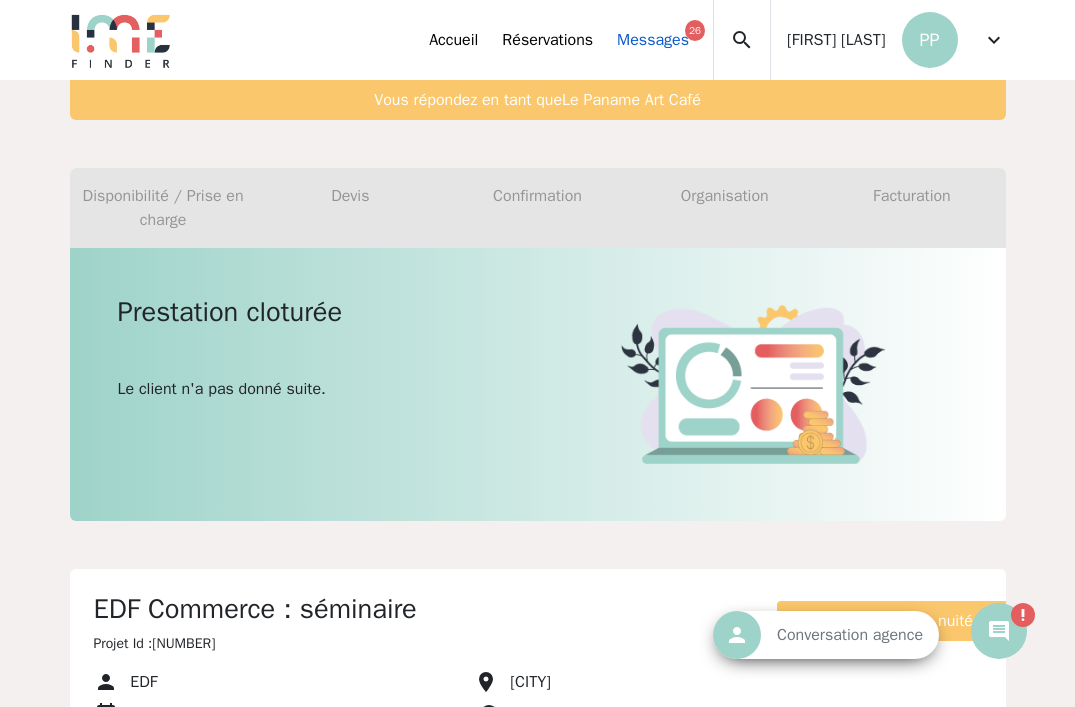 click on "Messages
26" at bounding box center [653, 40] 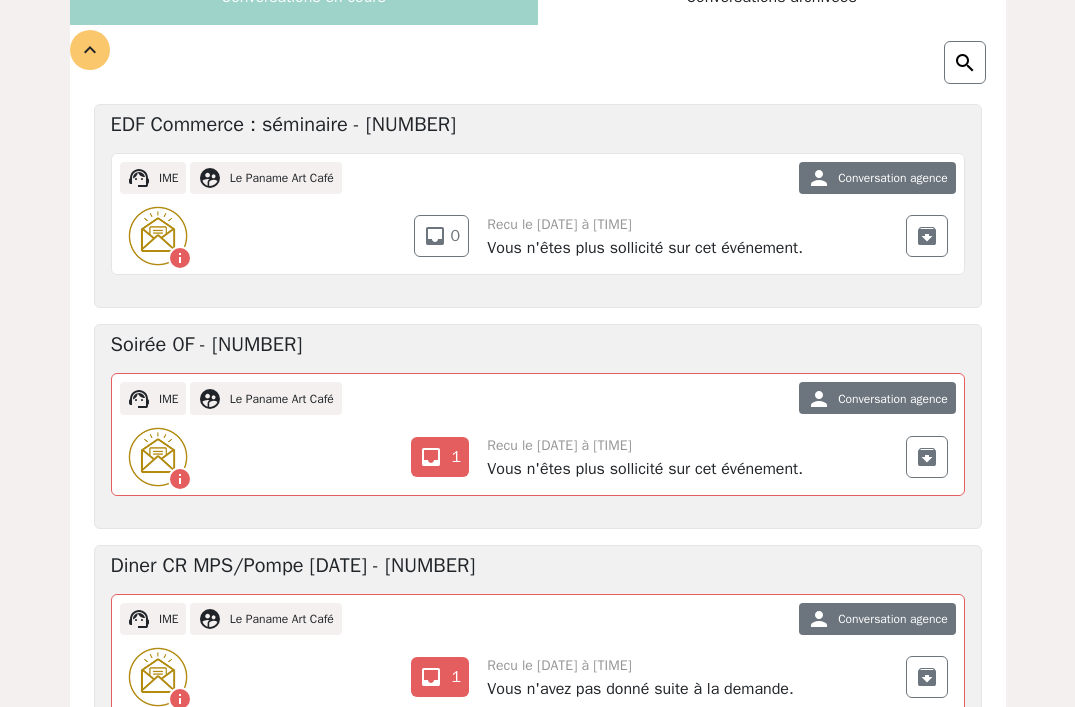 scroll, scrollTop: 241, scrollLeft: 0, axis: vertical 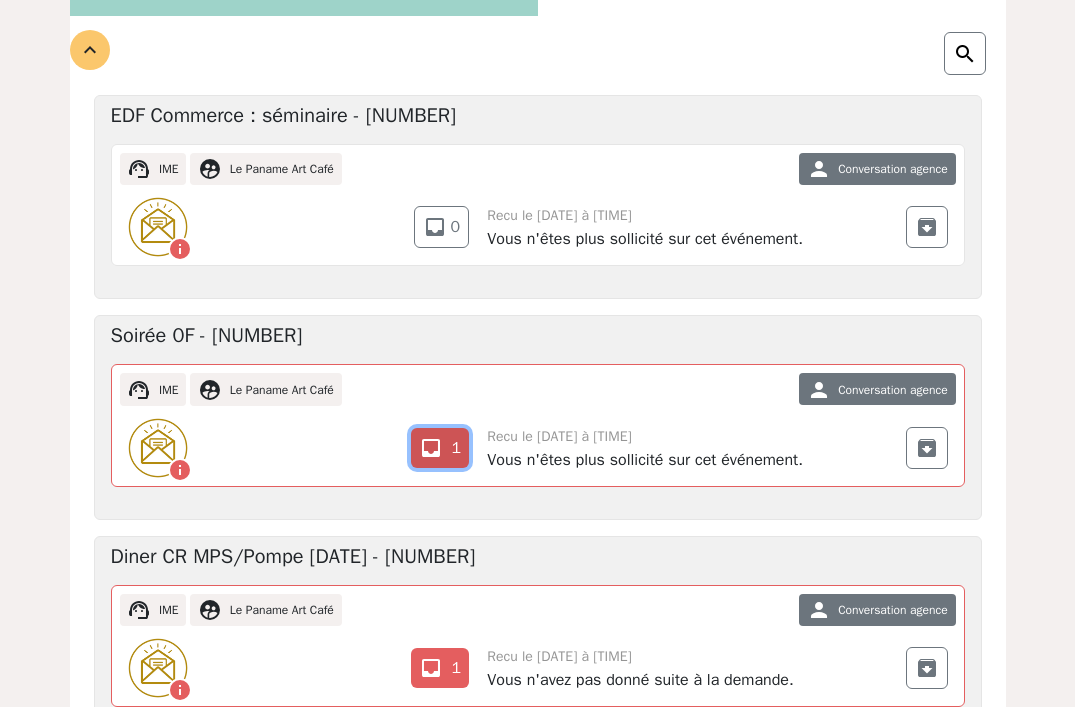 click on "inbox" at bounding box center (431, 448) 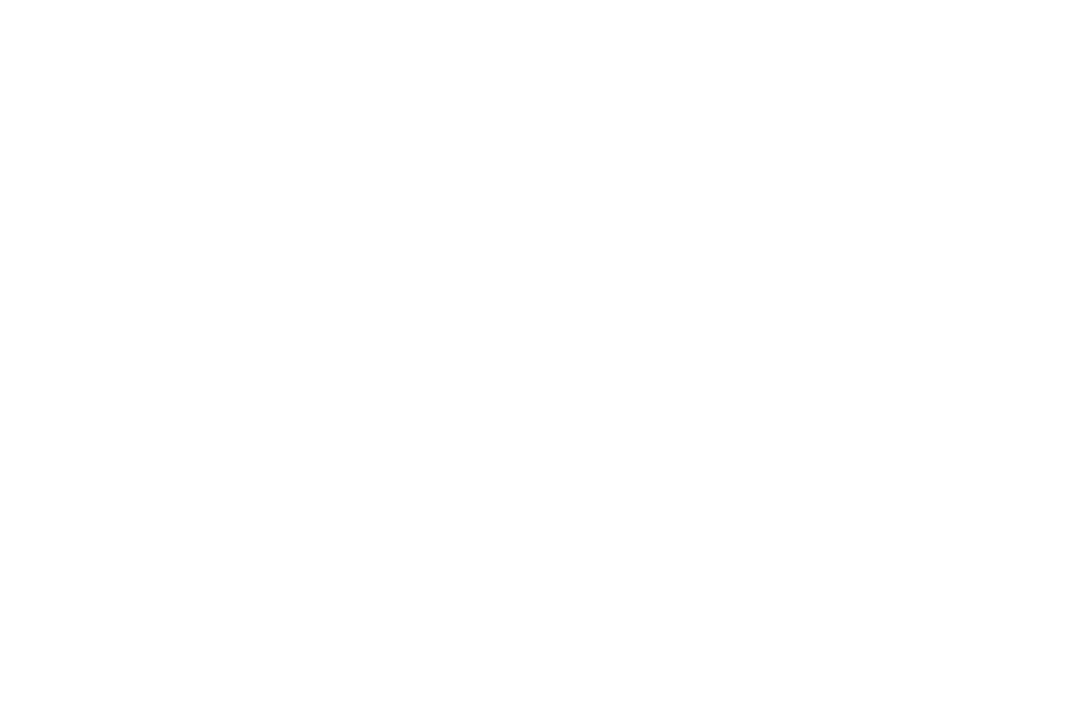 scroll, scrollTop: 0, scrollLeft: 0, axis: both 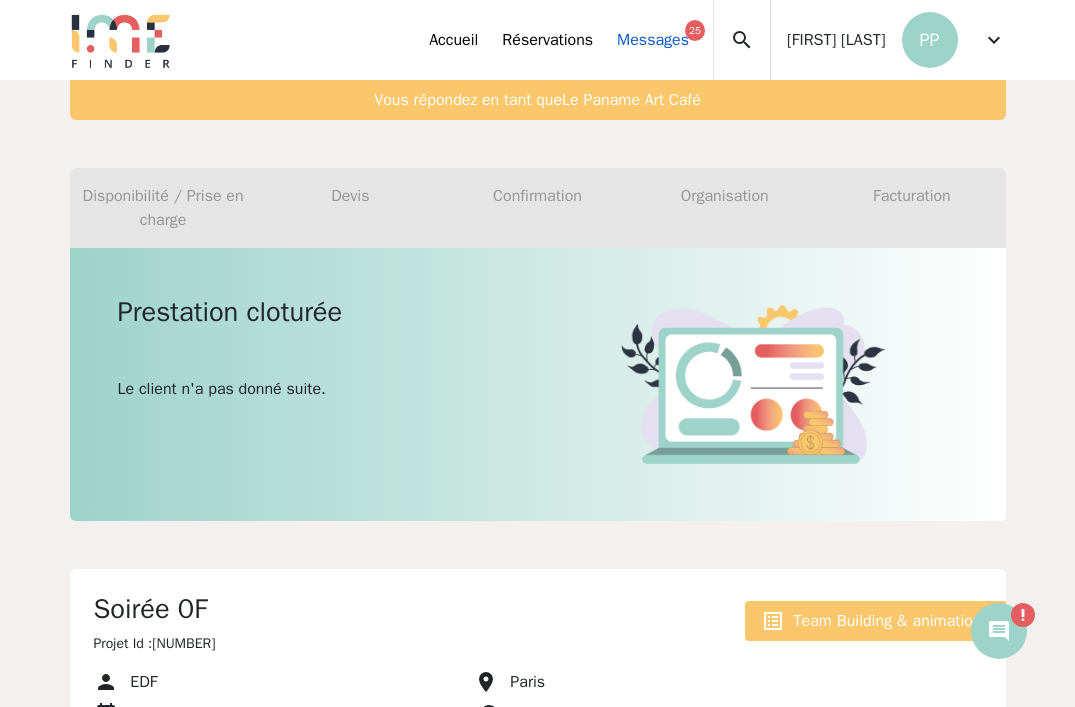 click on "Messages
25" at bounding box center (653, 40) 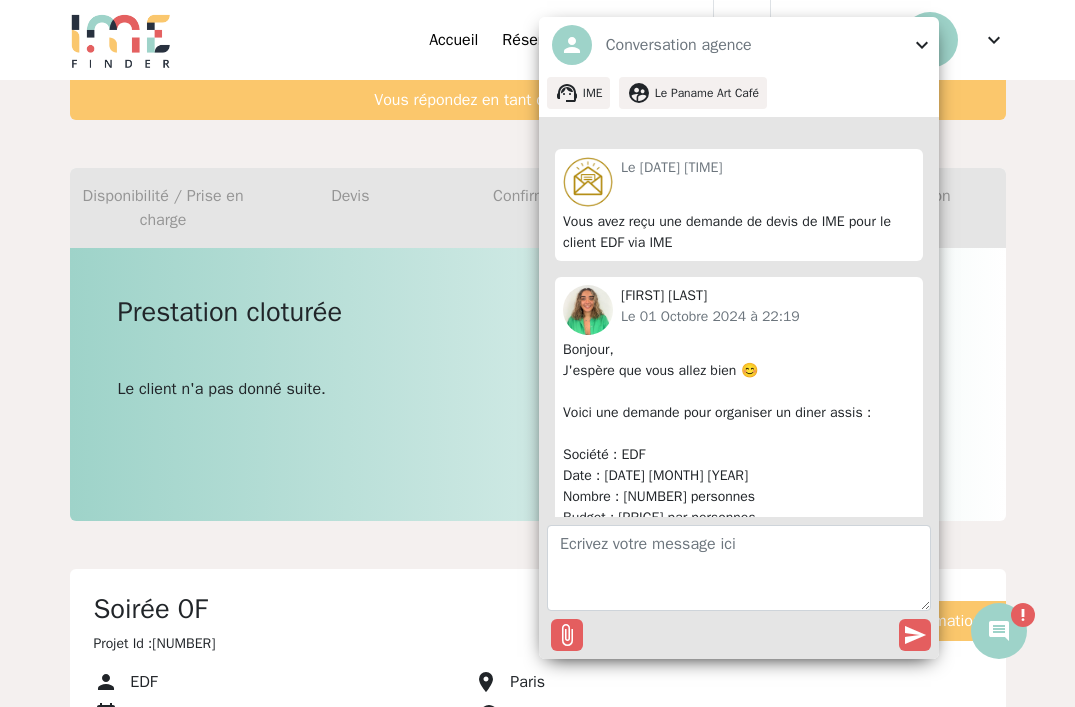 scroll, scrollTop: 775, scrollLeft: 0, axis: vertical 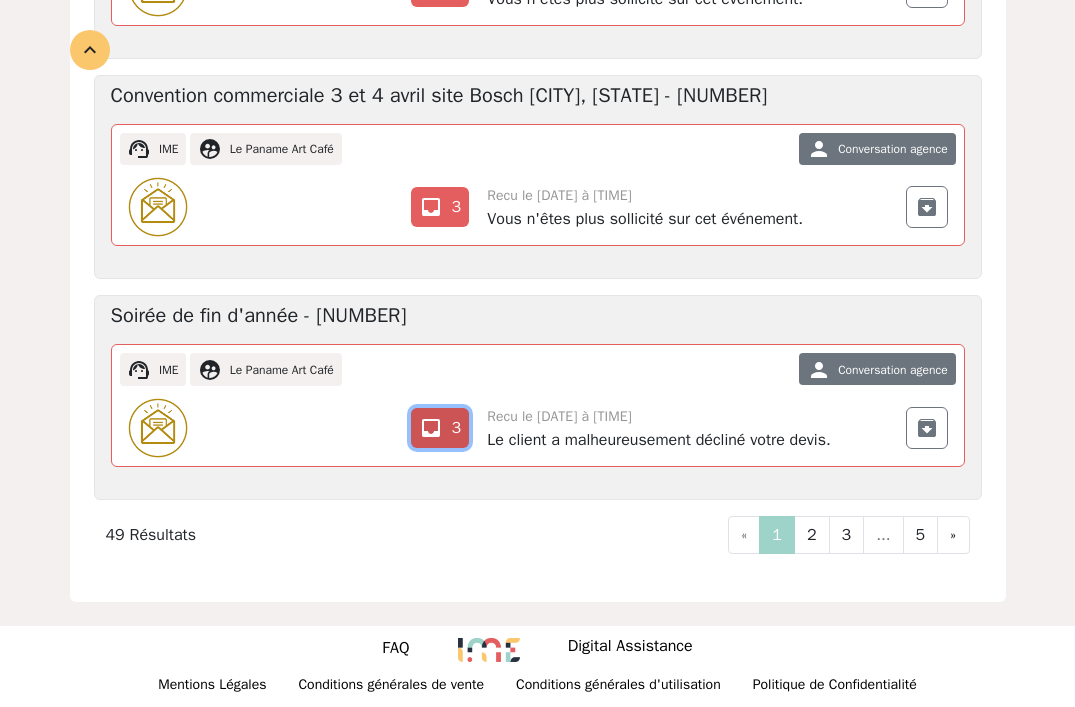 click on "inbox" at bounding box center (431, 428) 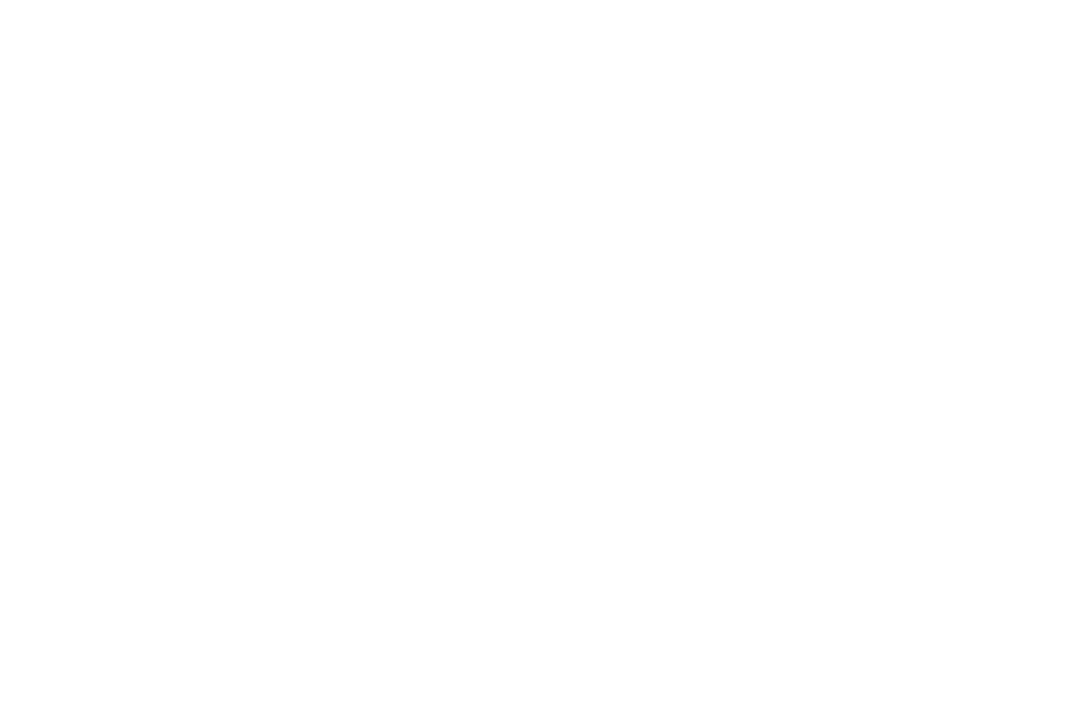 scroll, scrollTop: 0, scrollLeft: 0, axis: both 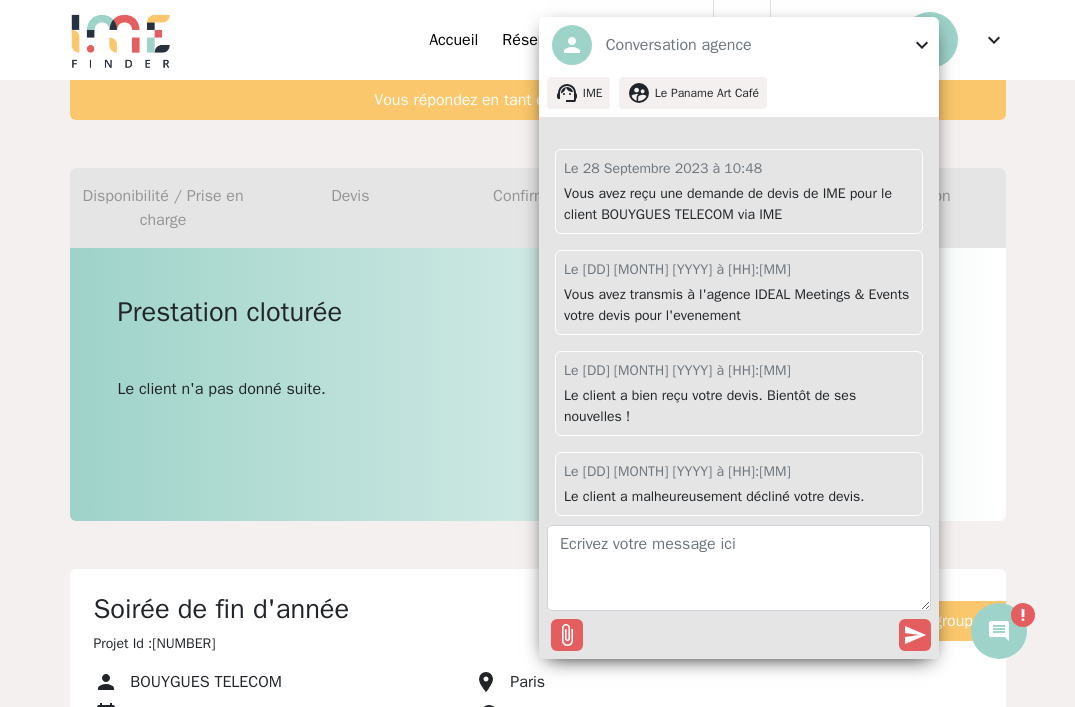 click on "Conversation agence" at bounding box center (756, 45) 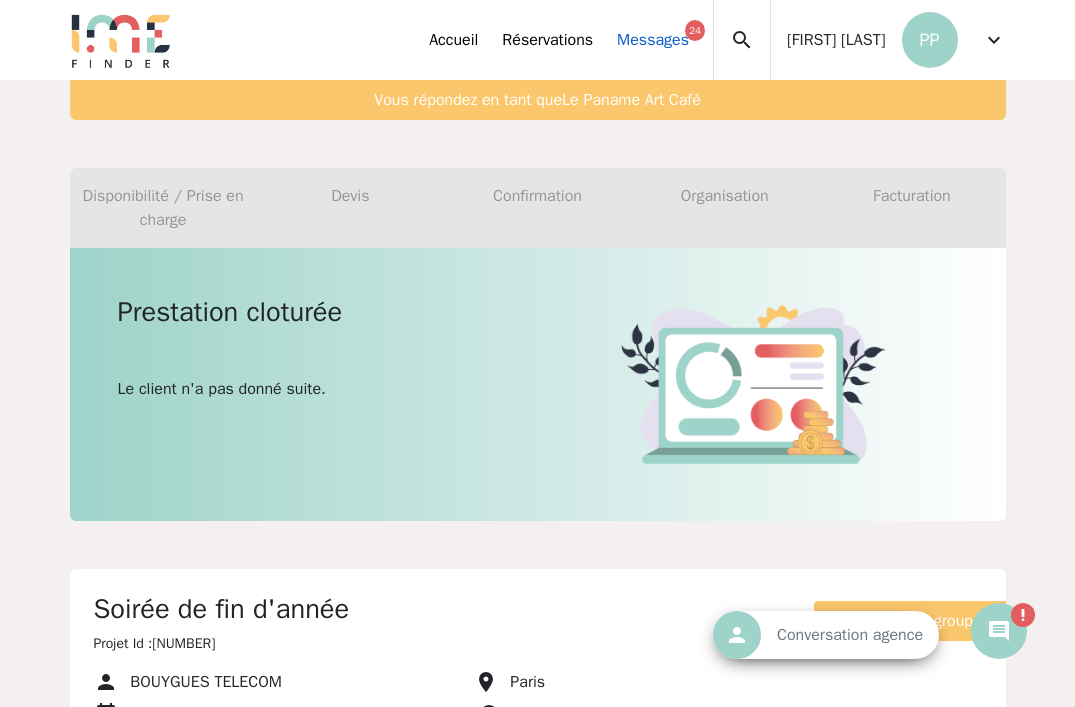 click on "Messages
24" at bounding box center [653, 40] 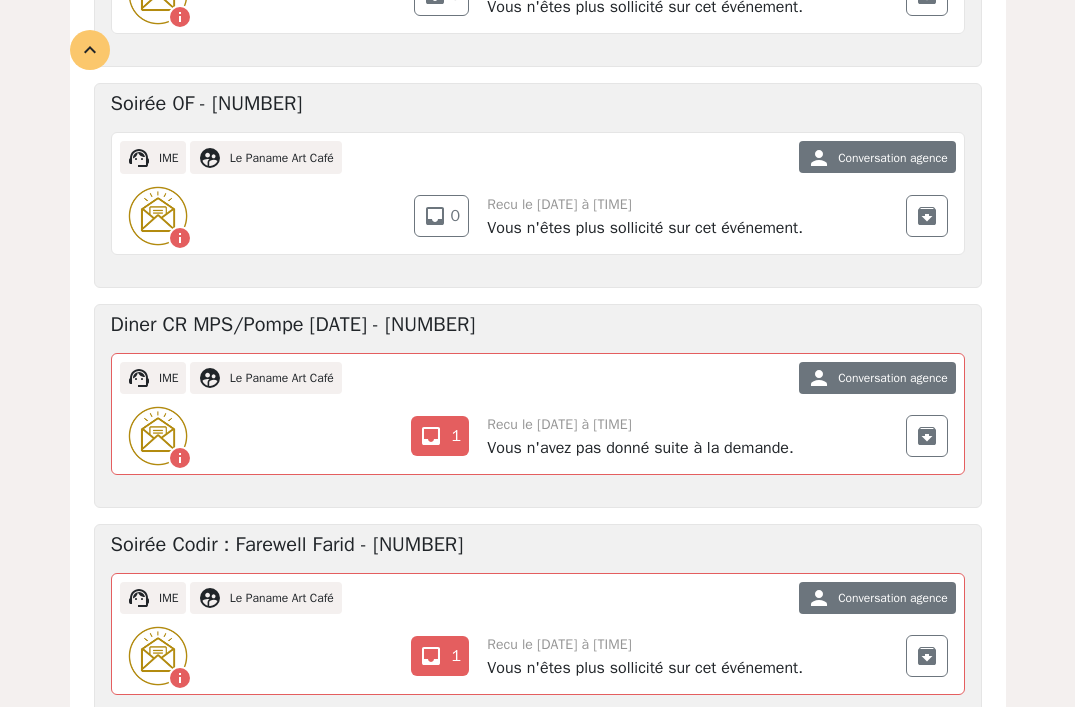scroll, scrollTop: 492, scrollLeft: 0, axis: vertical 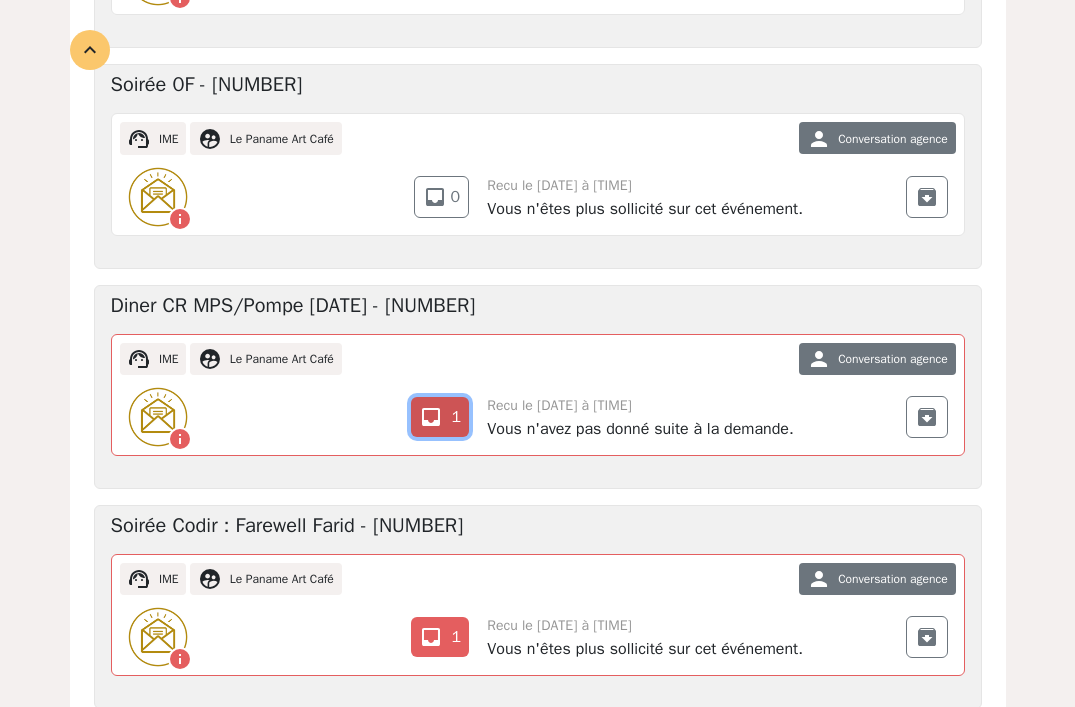 click on "inbox" at bounding box center (431, 417) 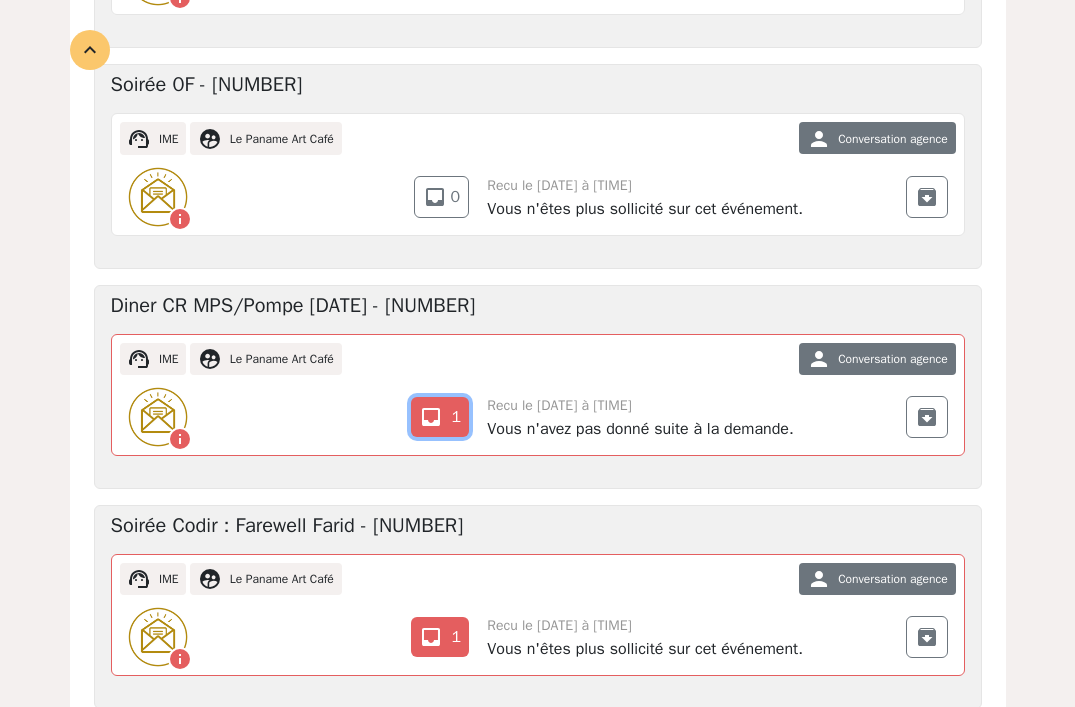 scroll, scrollTop: 198, scrollLeft: 0, axis: vertical 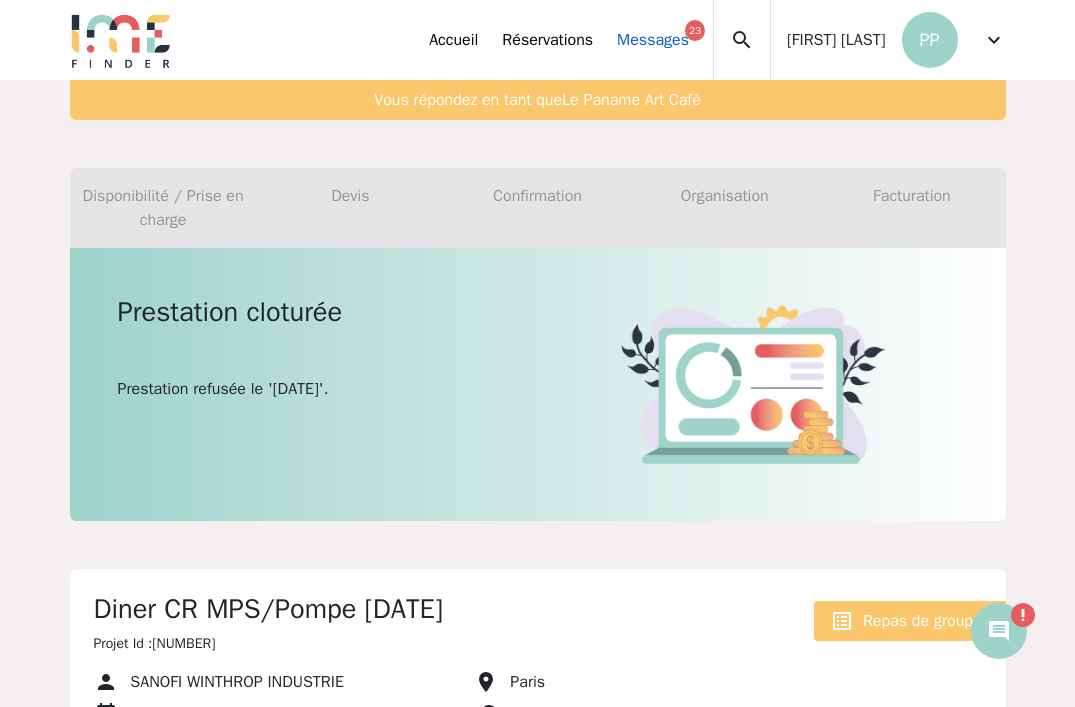 click on "Messages
23" at bounding box center [653, 40] 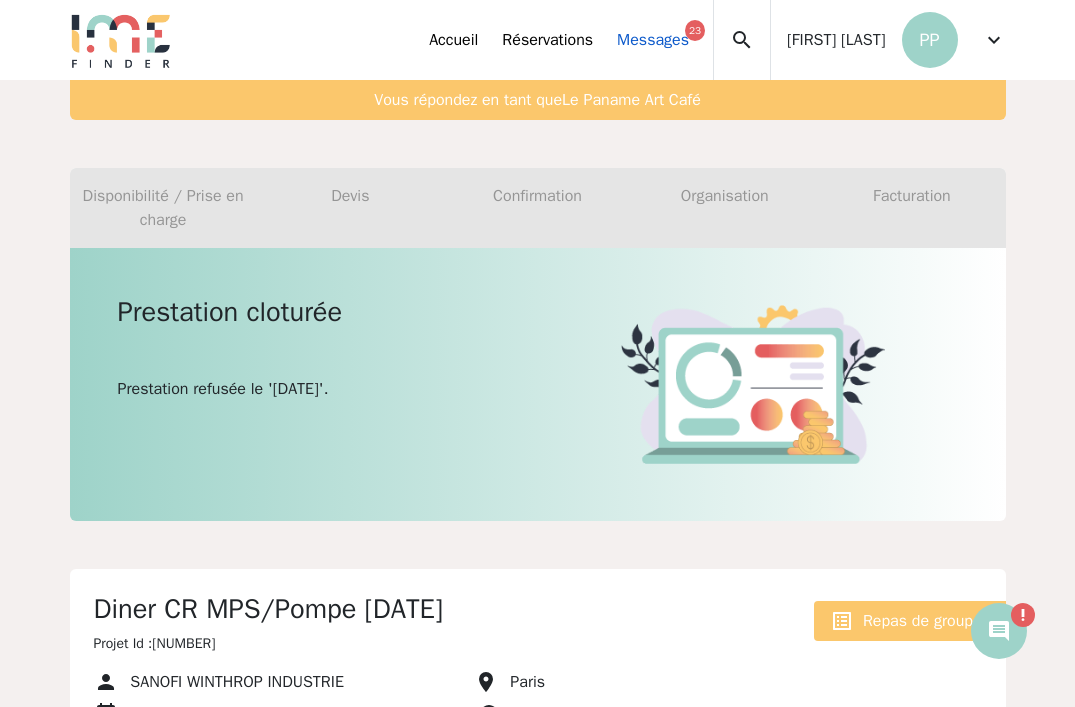 scroll, scrollTop: 420, scrollLeft: 0, axis: vertical 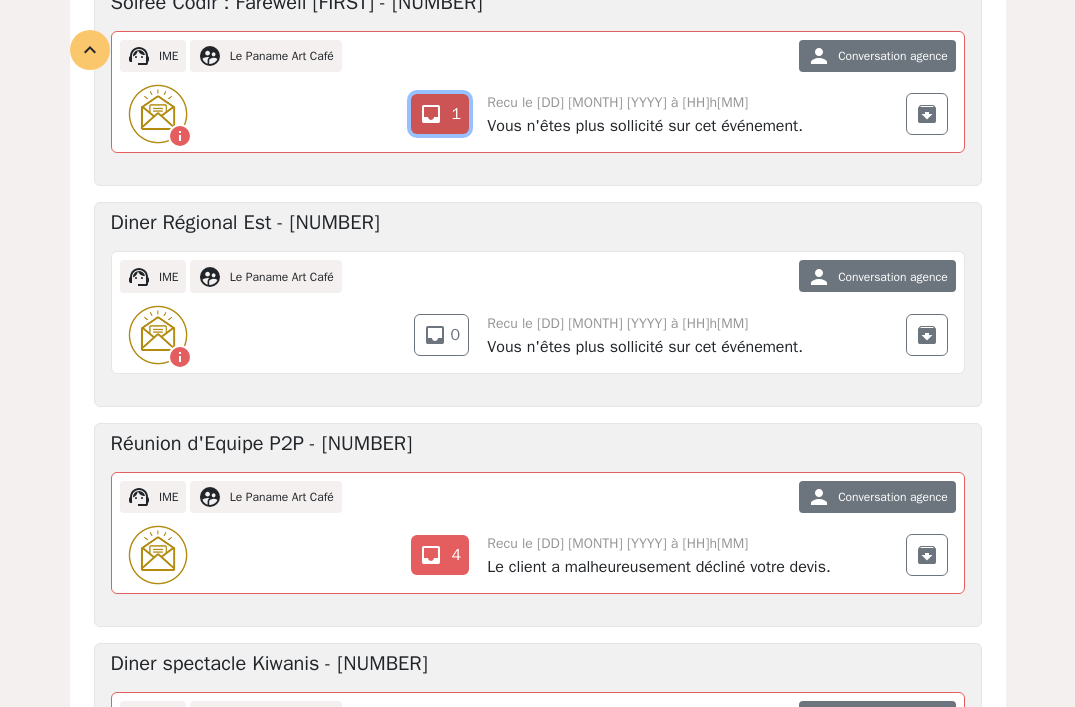click on "inbox
1" at bounding box center (440, 114) 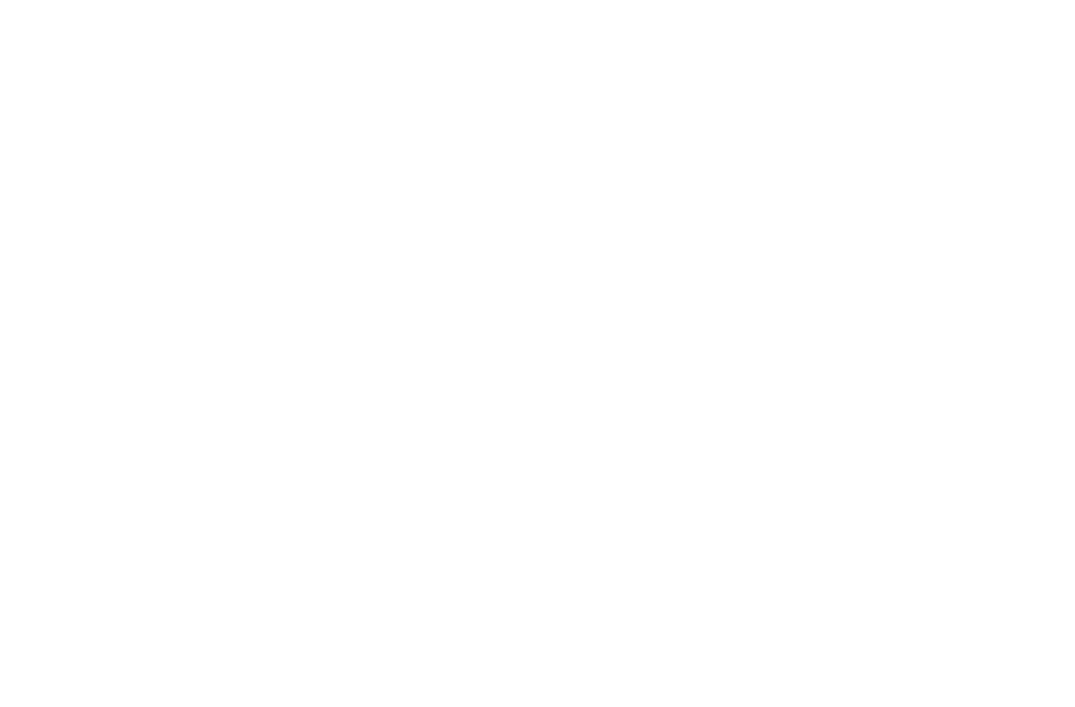 scroll, scrollTop: 0, scrollLeft: 0, axis: both 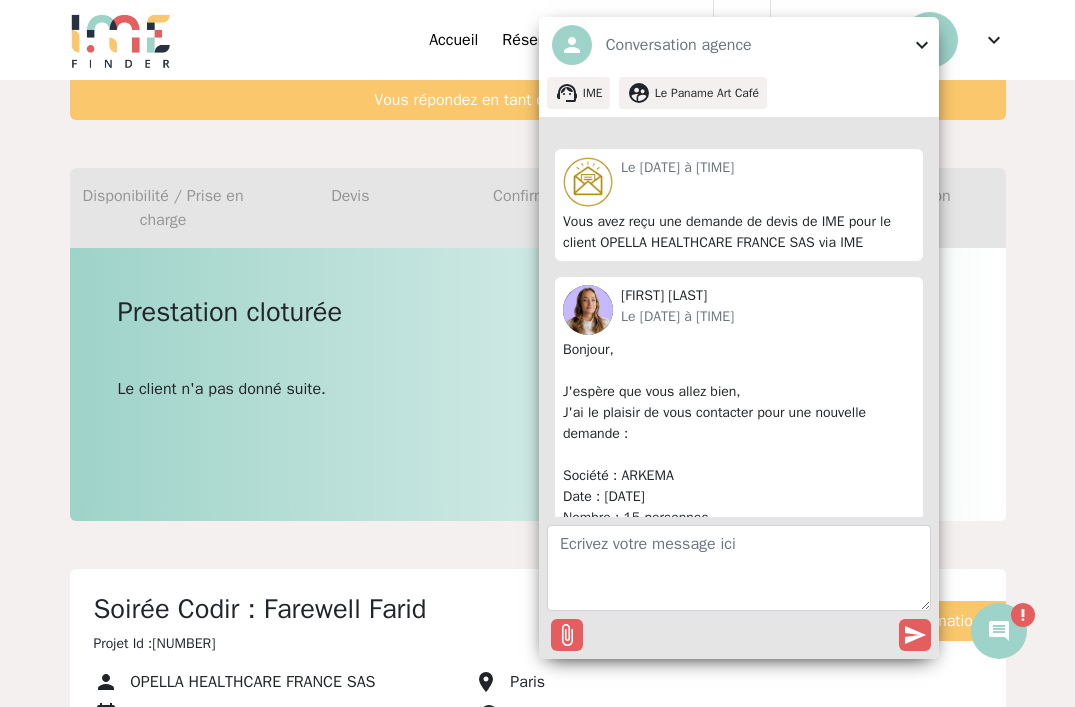 click on "Conversation agence" at bounding box center [756, 45] 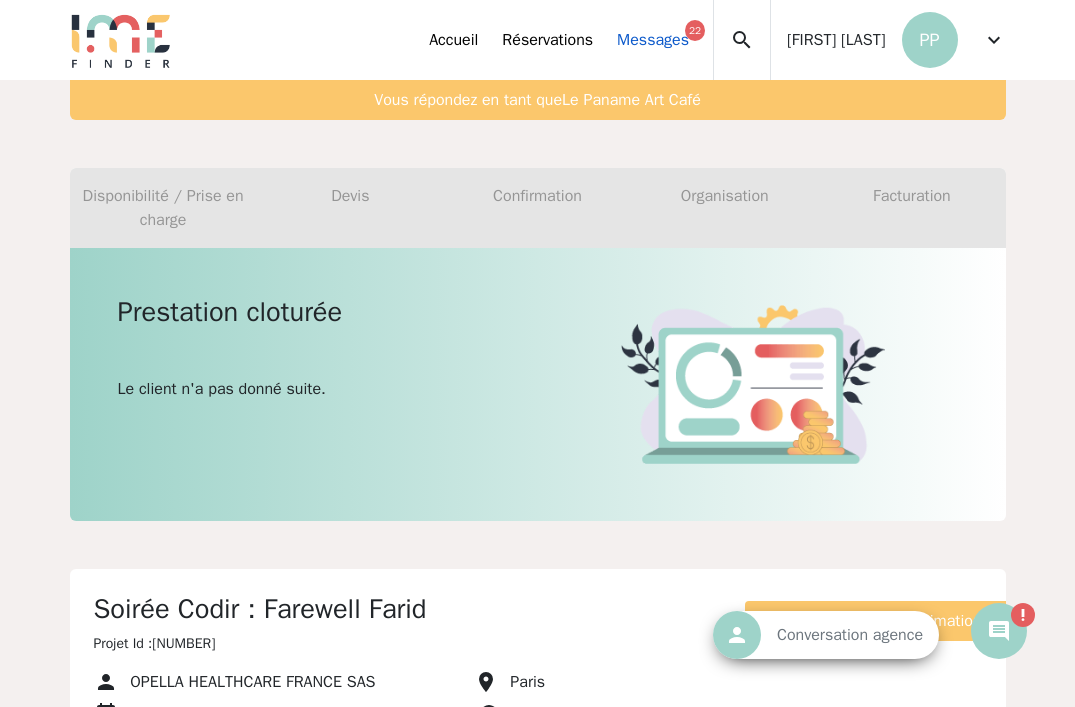 click on "Messages
22" at bounding box center (653, 40) 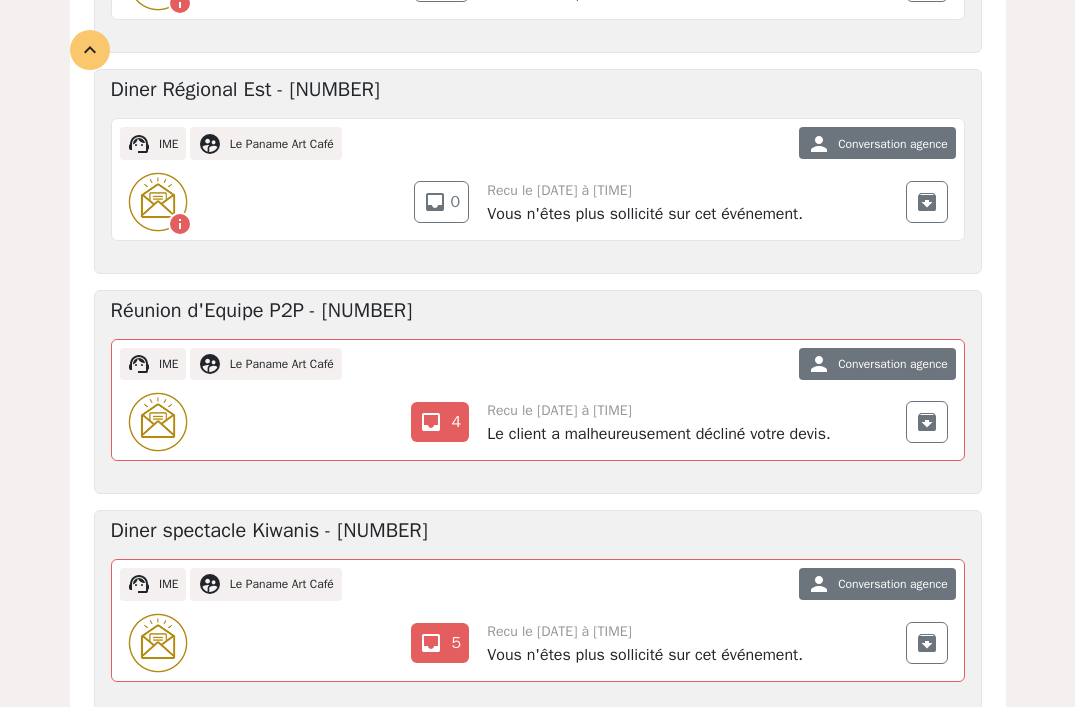 scroll, scrollTop: 1151, scrollLeft: 0, axis: vertical 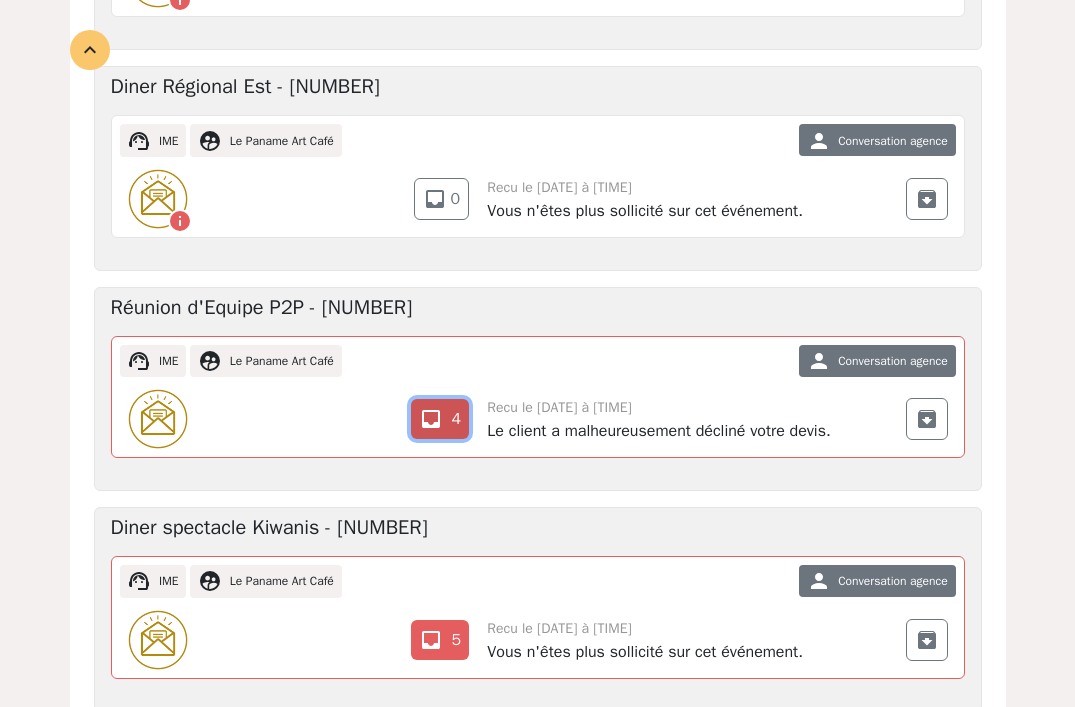 click on "inbox" at bounding box center [431, 419] 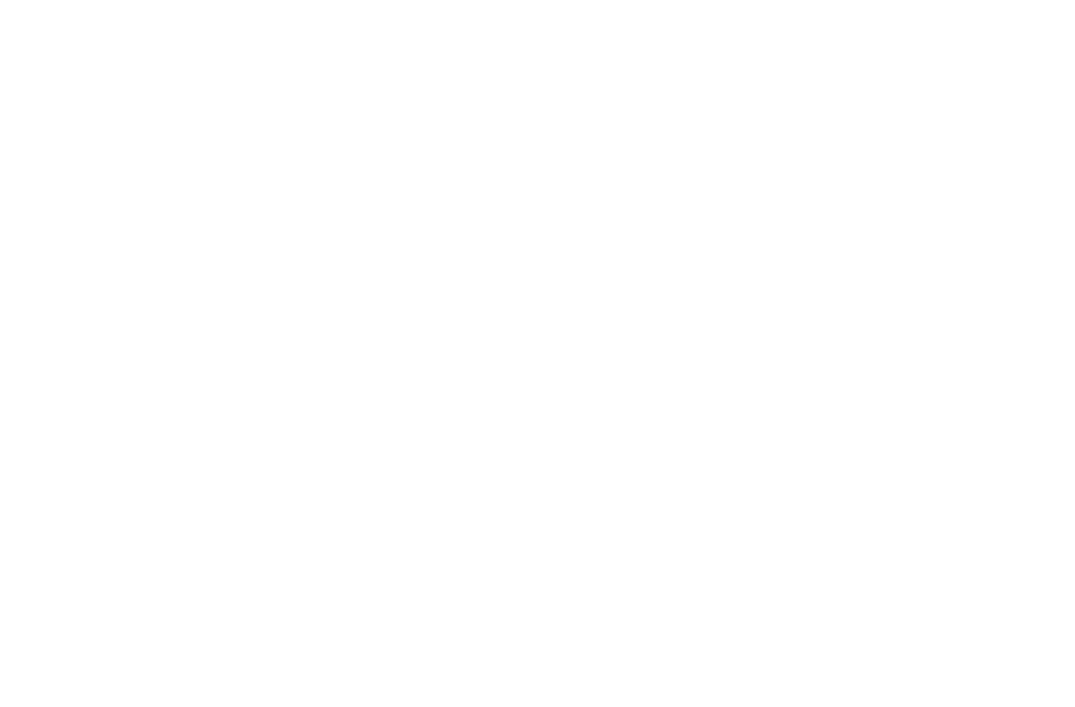 scroll, scrollTop: 0, scrollLeft: 0, axis: both 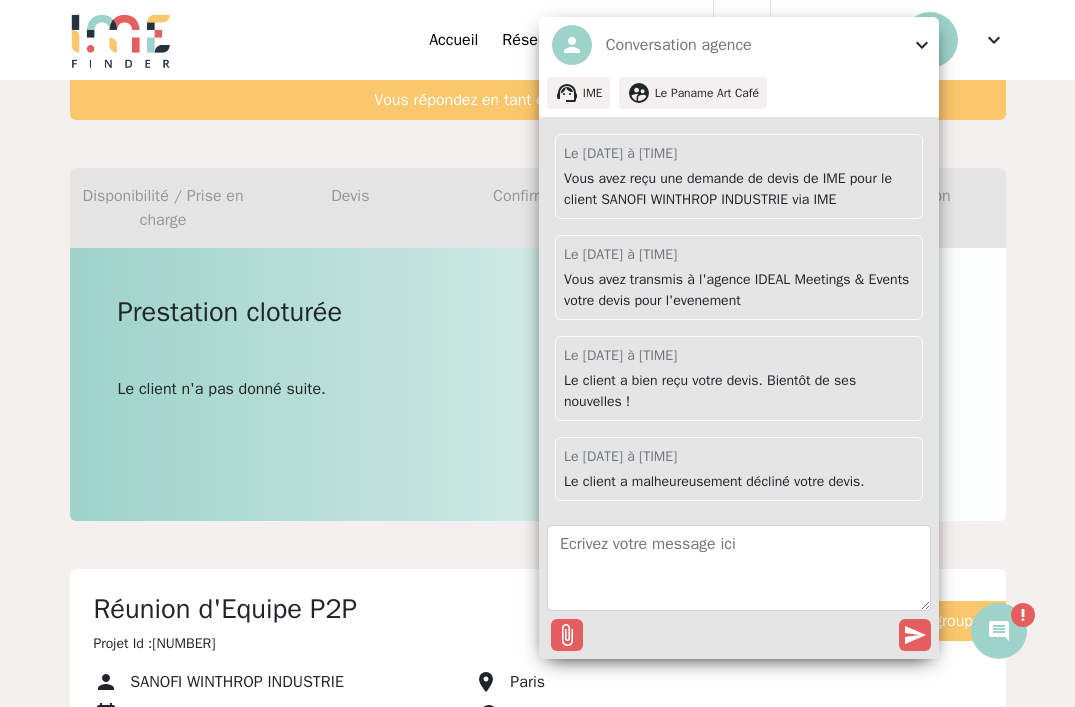click on "expand_more" at bounding box center (922, 45) 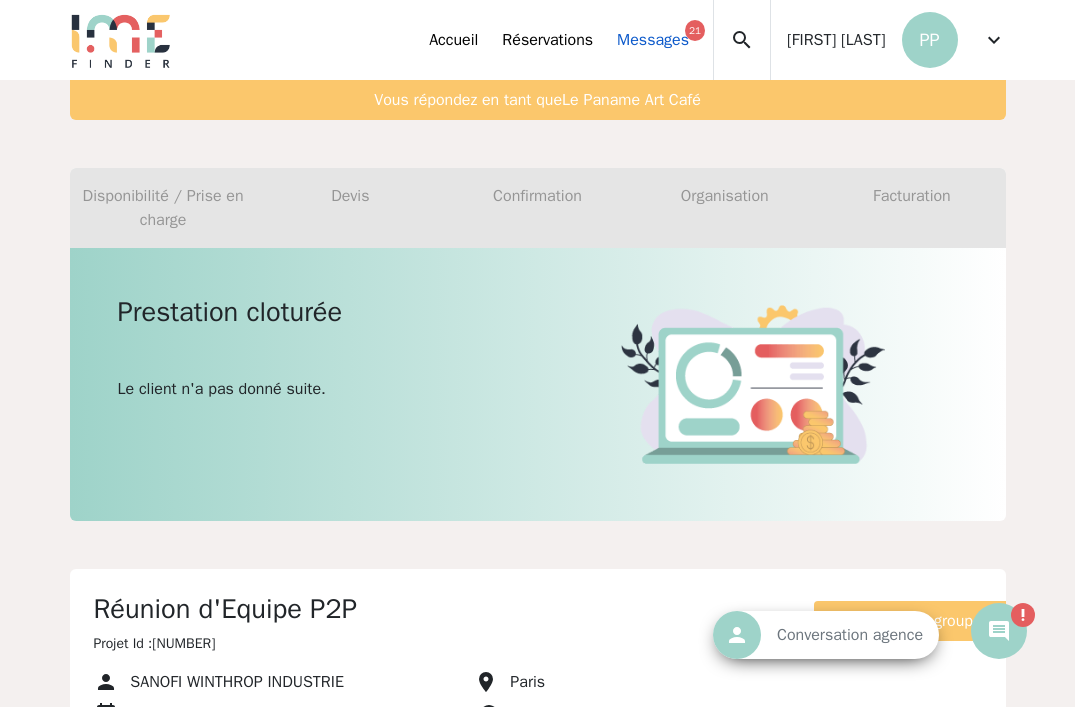 click on "Messages
21" at bounding box center (653, 40) 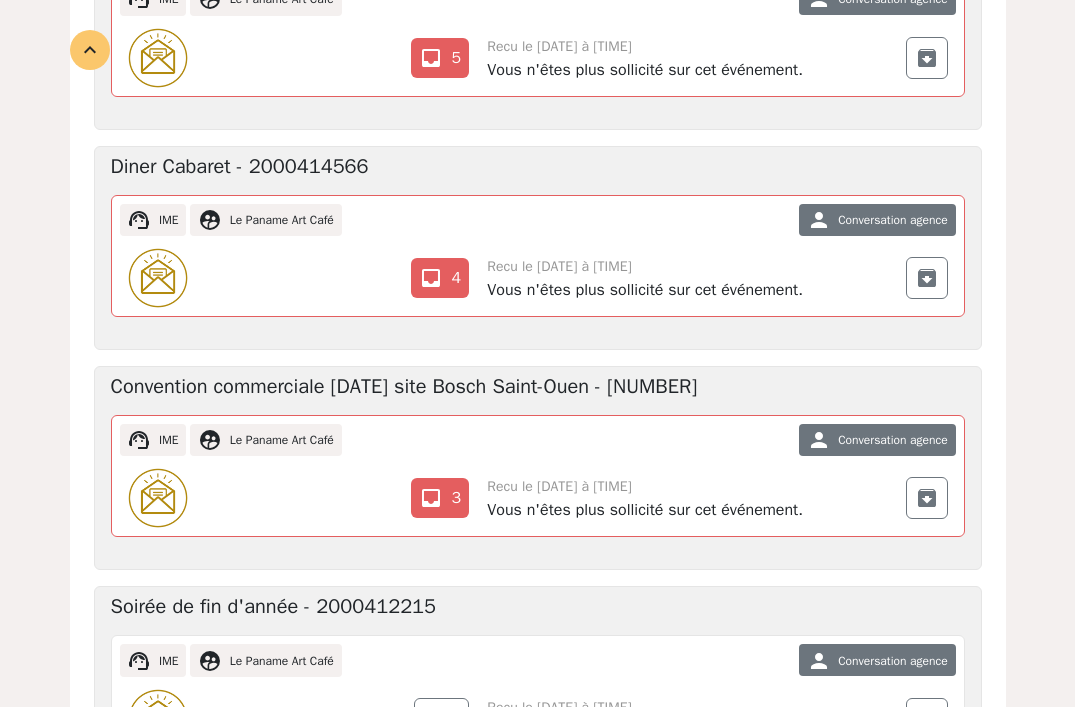 scroll, scrollTop: 1754, scrollLeft: 0, axis: vertical 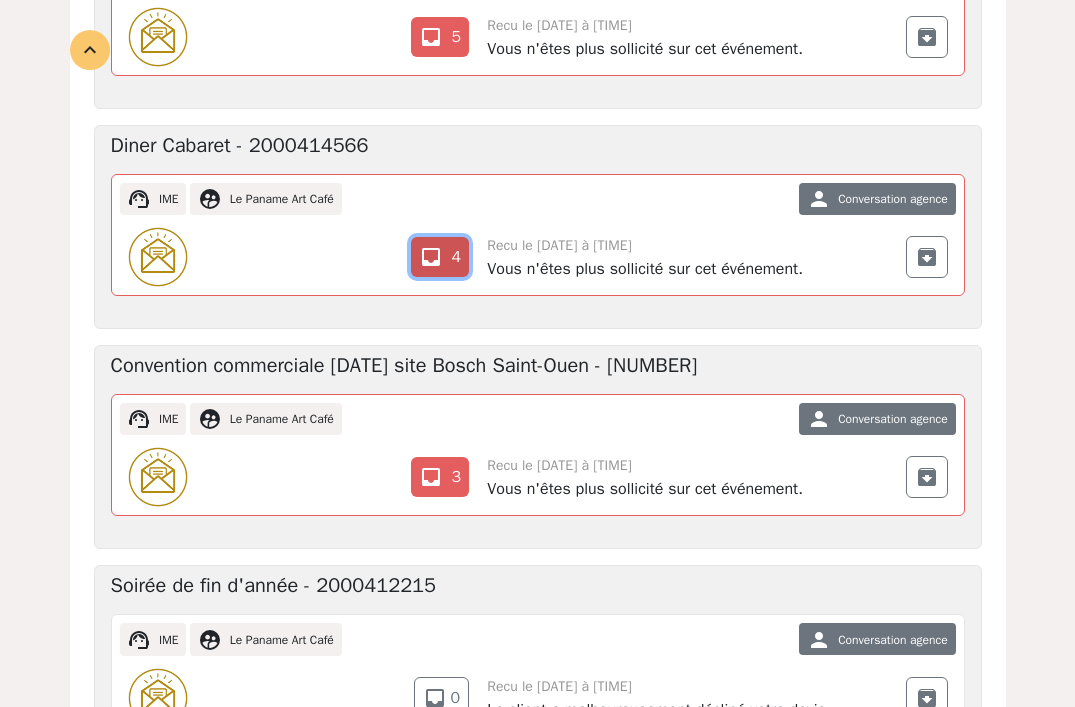 click on "4" at bounding box center (457, 257) 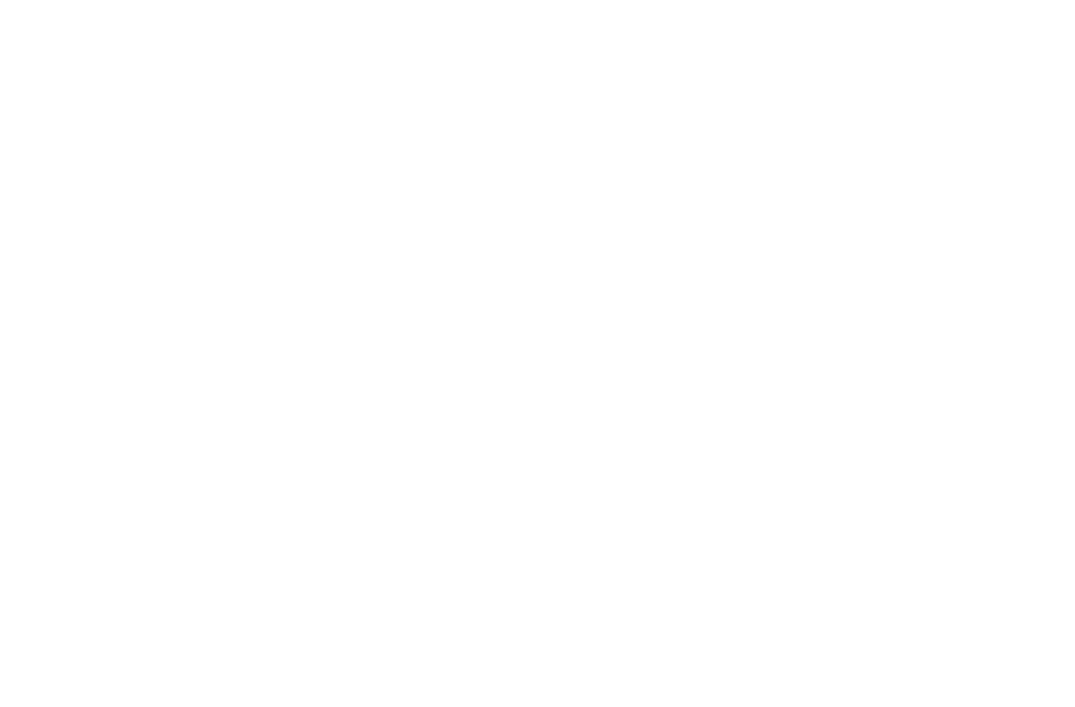 scroll, scrollTop: 0, scrollLeft: 0, axis: both 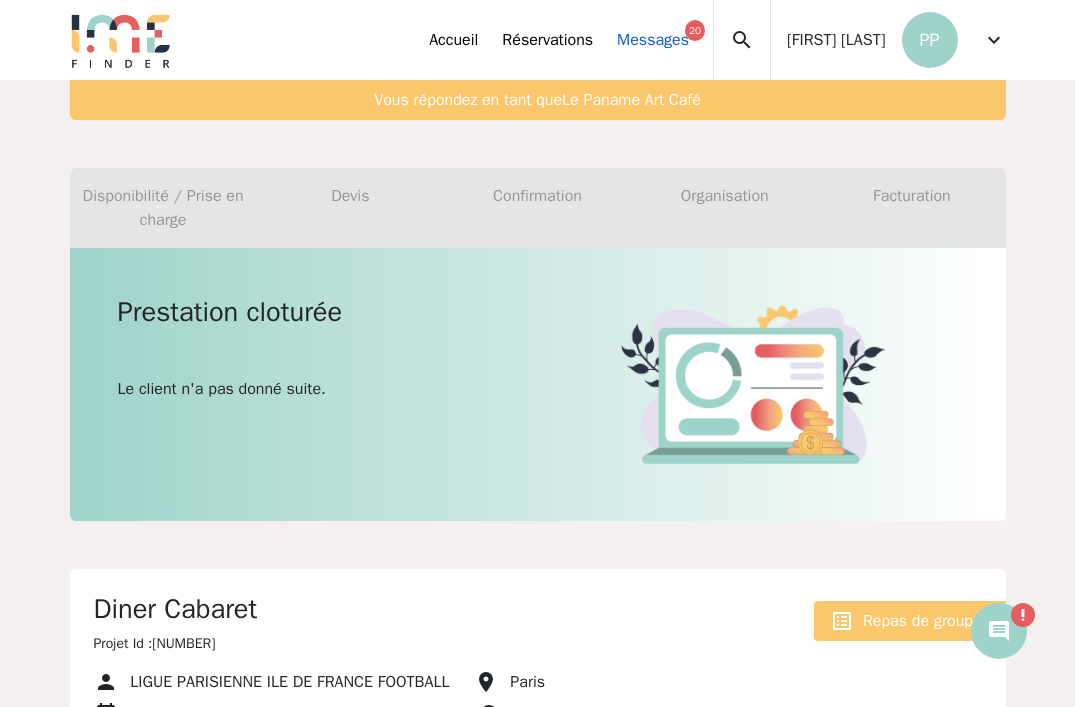 click on "Messages
20" at bounding box center (653, 40) 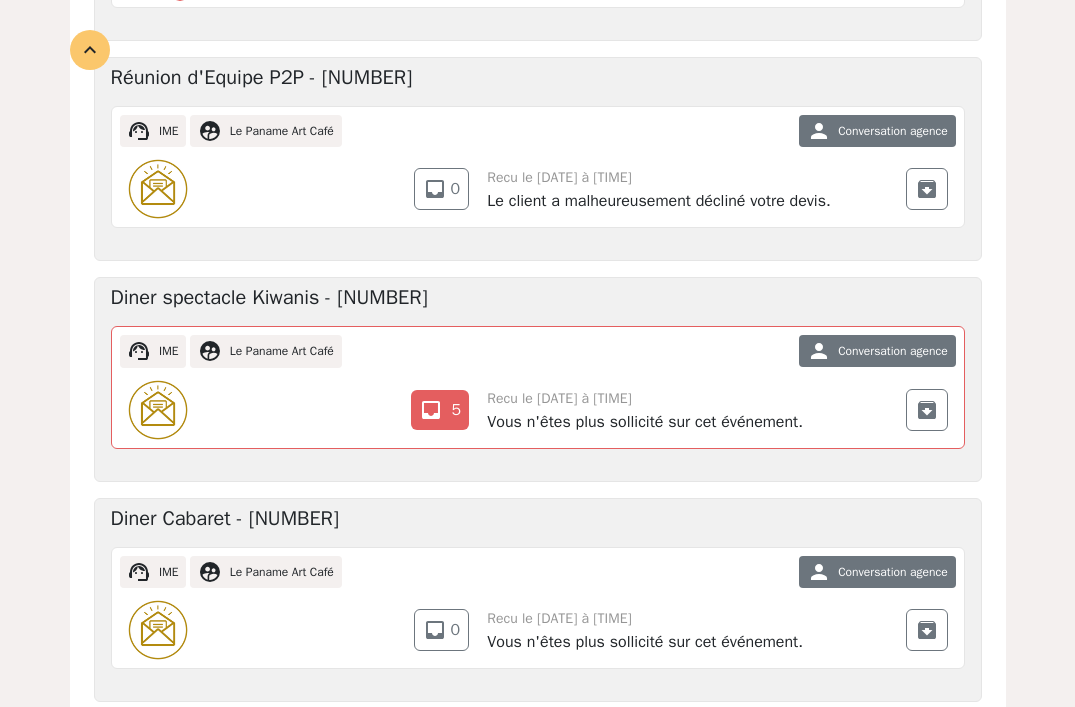 scroll, scrollTop: 1398, scrollLeft: 0, axis: vertical 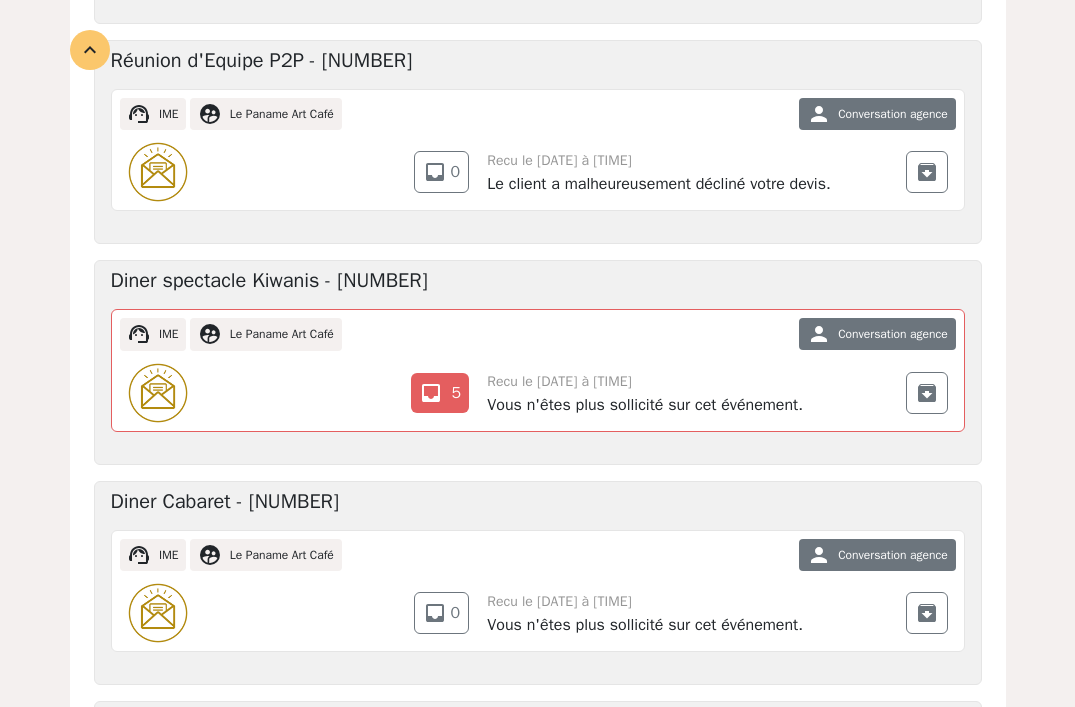 click on "inbox
5
archive" at bounding box center (299, 393) 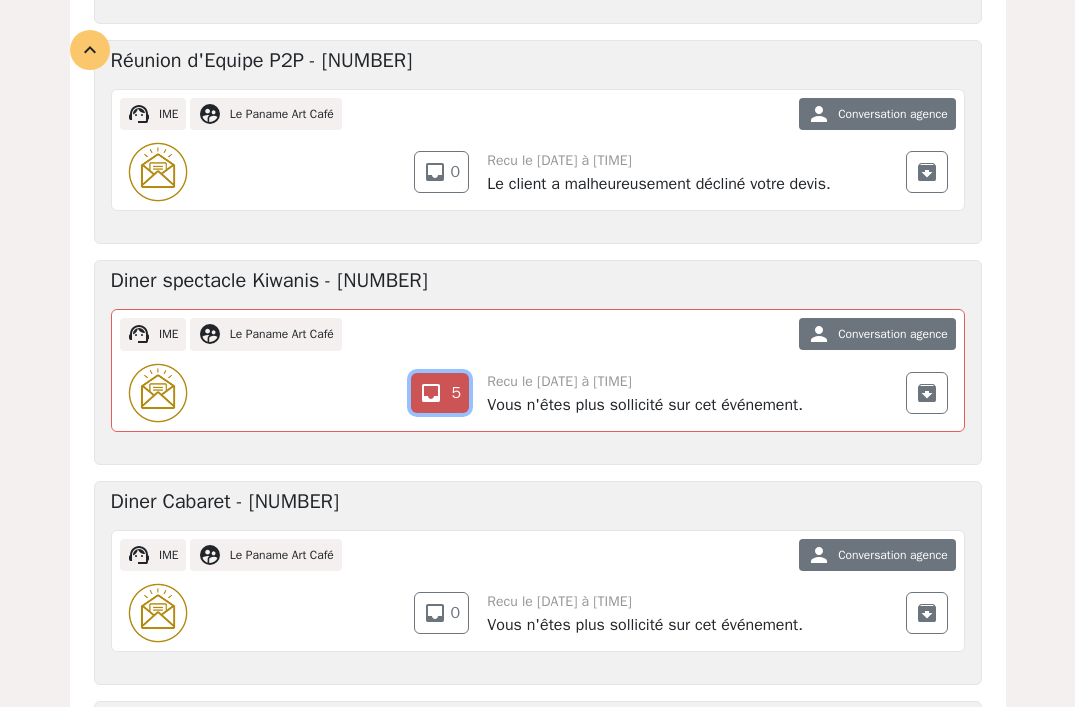 click on "inbox" at bounding box center [431, 393] 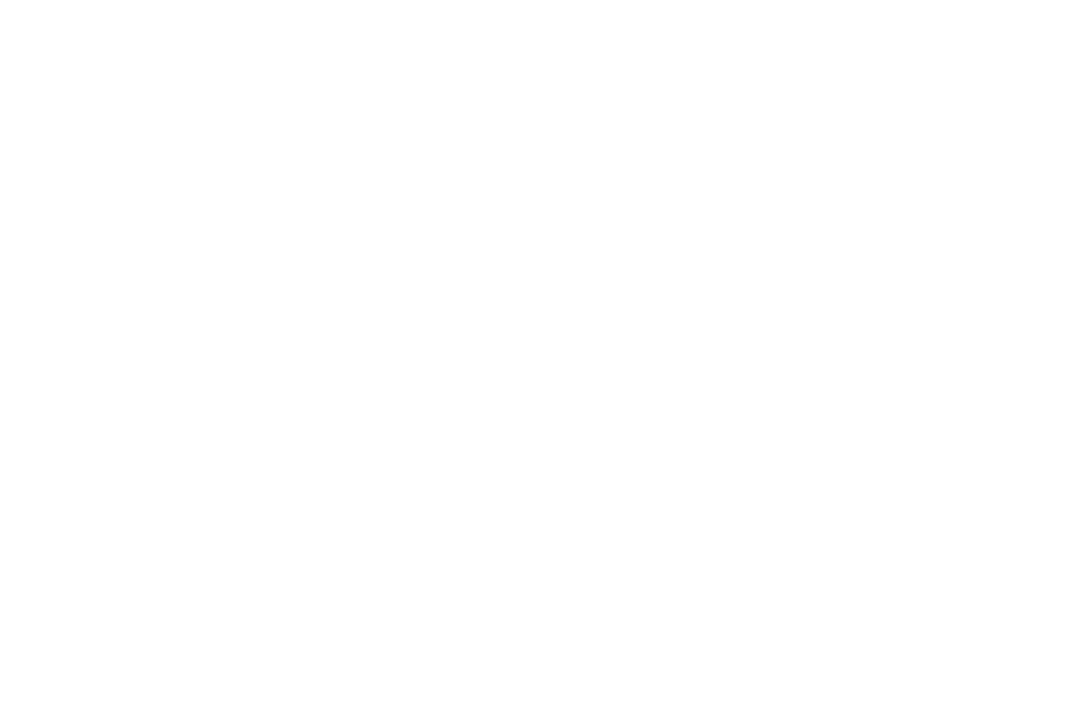 scroll, scrollTop: 0, scrollLeft: 0, axis: both 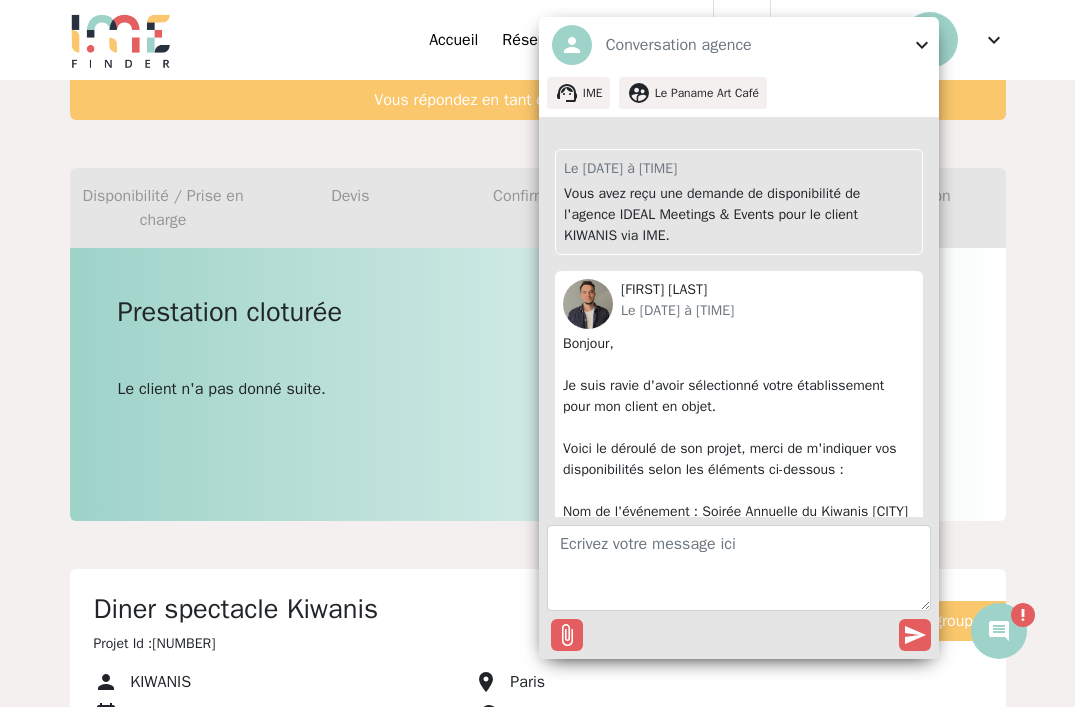 click on "expand_less
Accueil
Réservations
Messages
19
Mes données personnelles
Données société
Mes établissements IME & MOI search" at bounding box center (537, 1205) 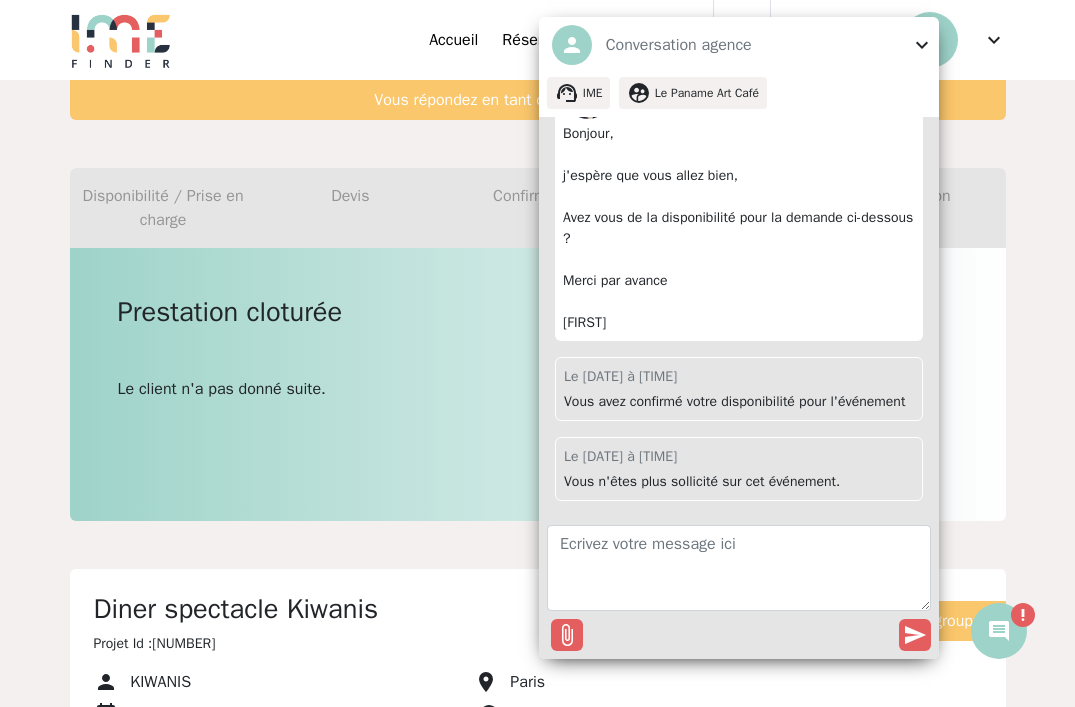 click on "expand_more" at bounding box center (922, 45) 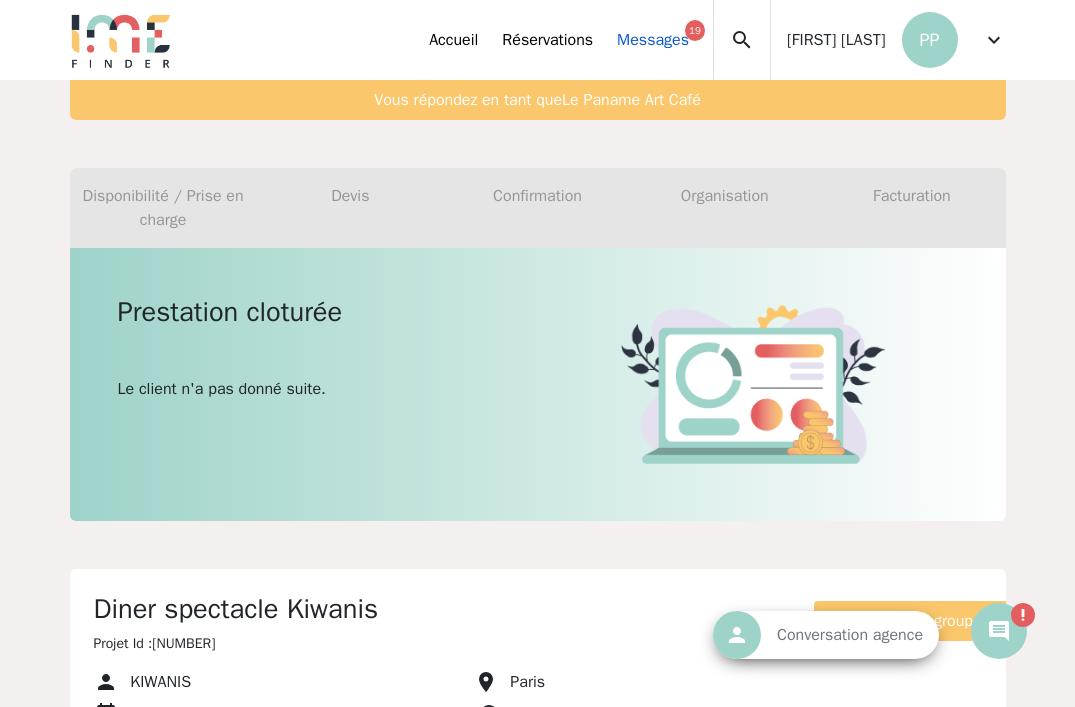 click on "Messages
19" at bounding box center (653, 40) 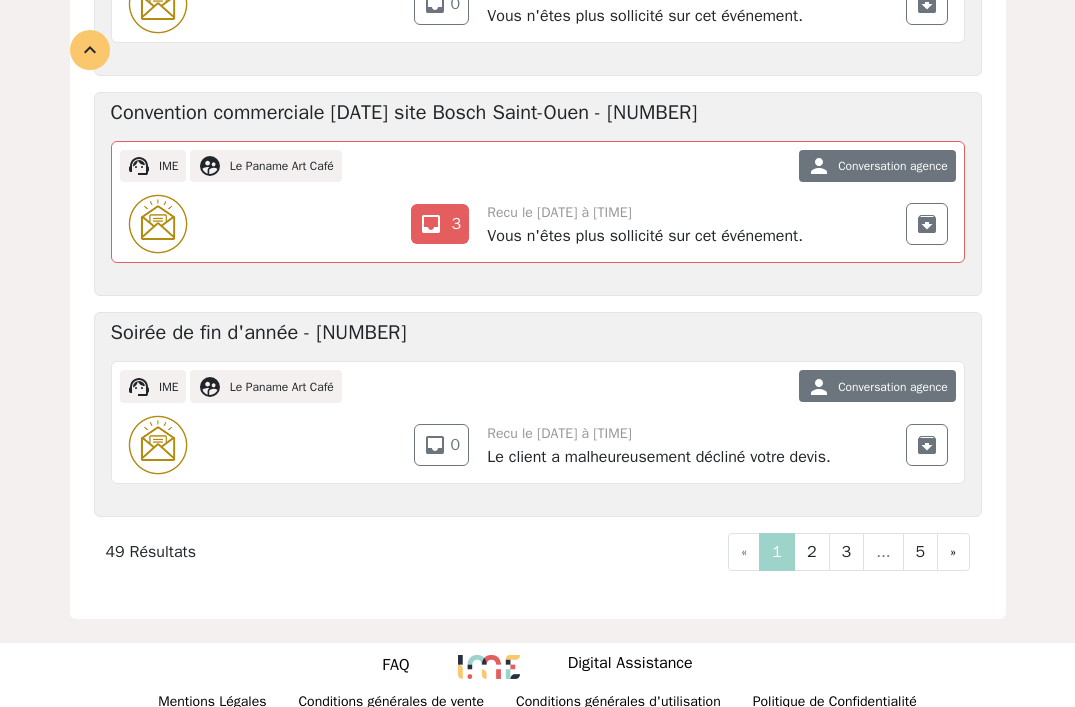 scroll, scrollTop: 2024, scrollLeft: 0, axis: vertical 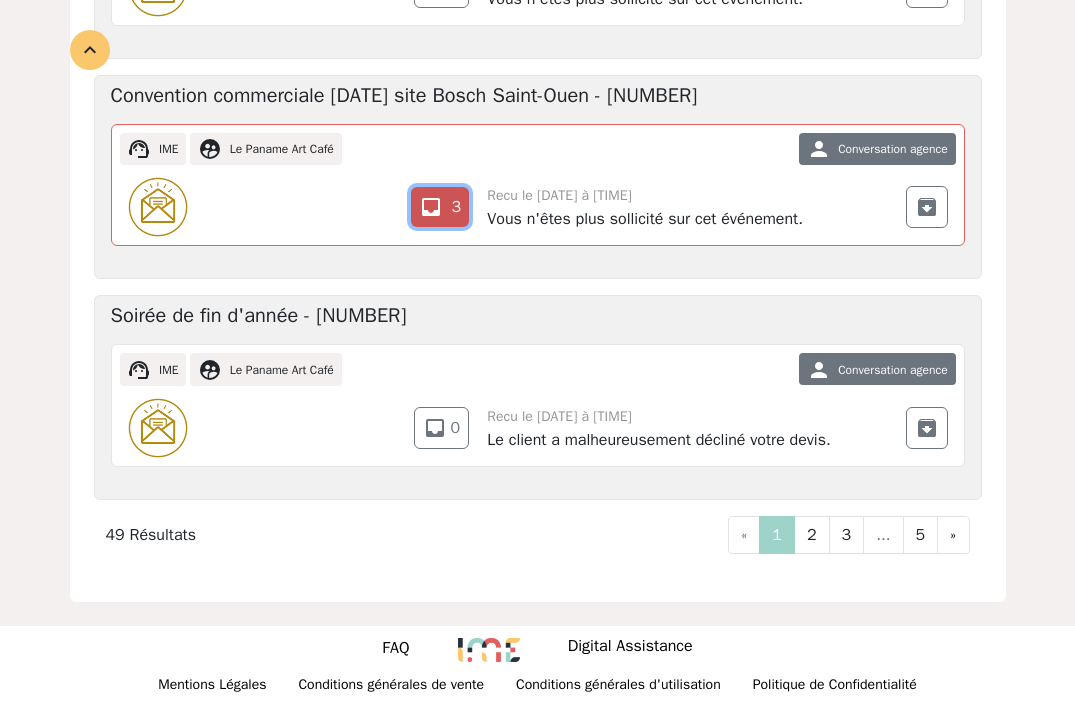 click on "3" at bounding box center (457, 207) 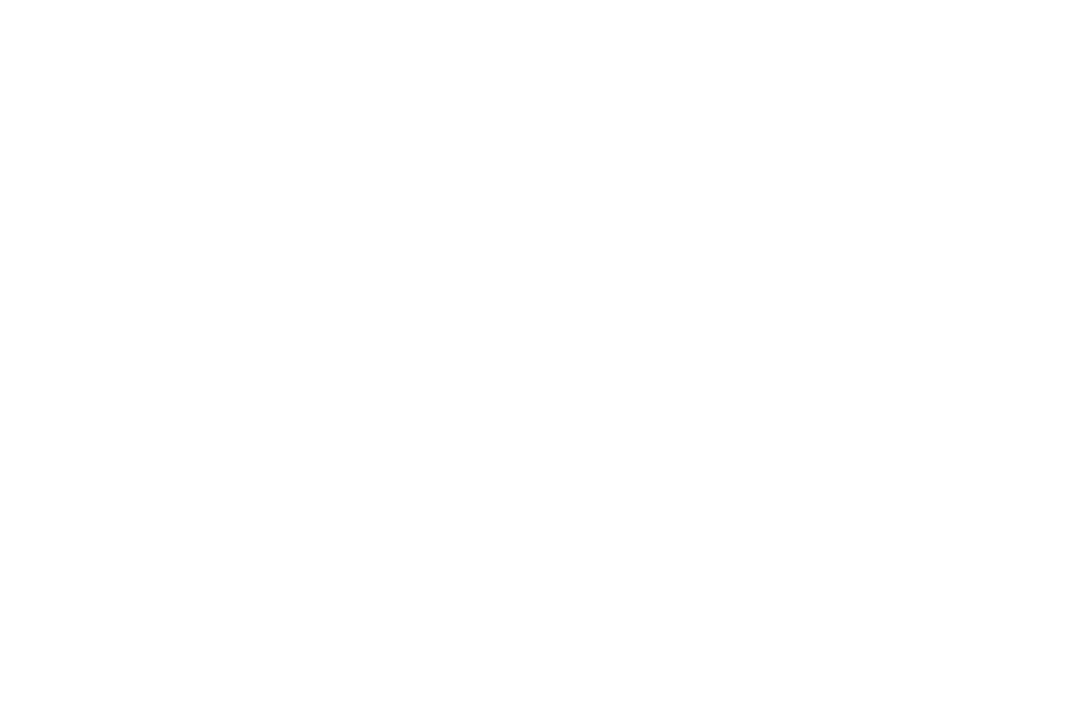 scroll, scrollTop: 0, scrollLeft: 0, axis: both 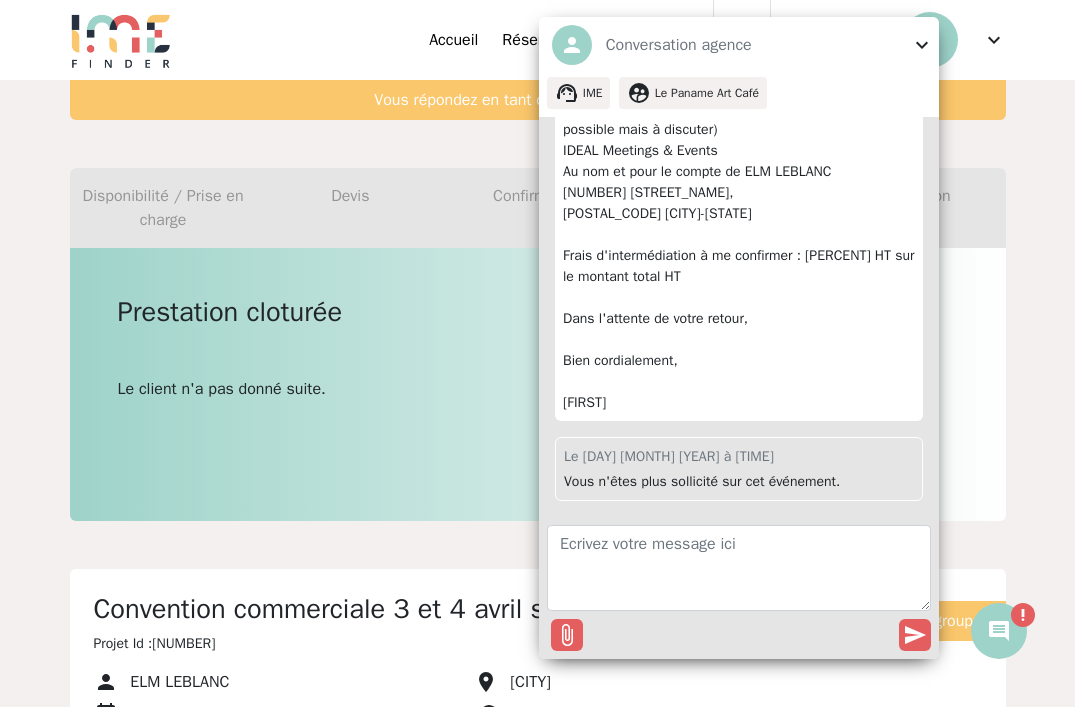 click on "Conversation agence" at bounding box center [756, 45] 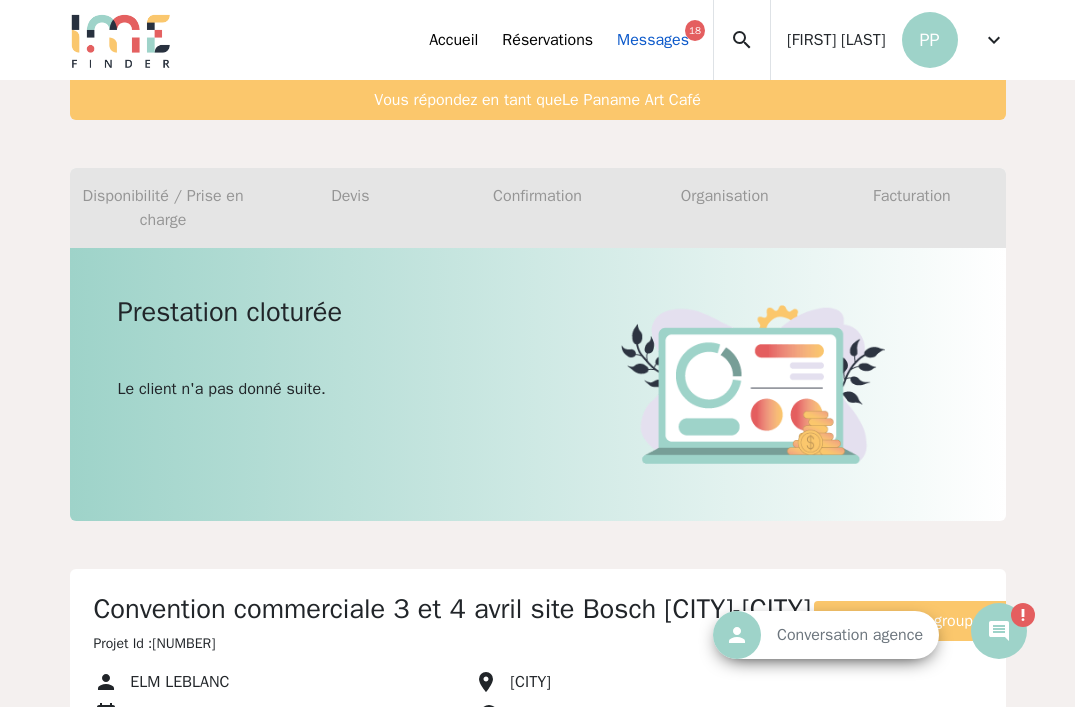 click on "Messages
18" at bounding box center [653, 40] 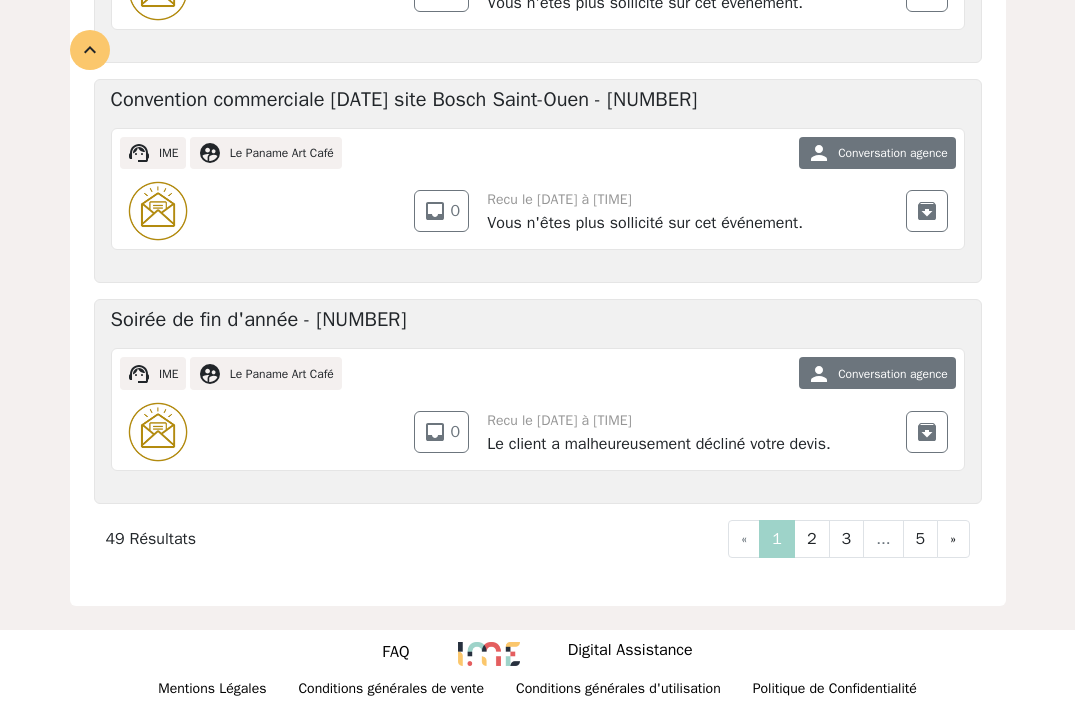 scroll, scrollTop: 2024, scrollLeft: 0, axis: vertical 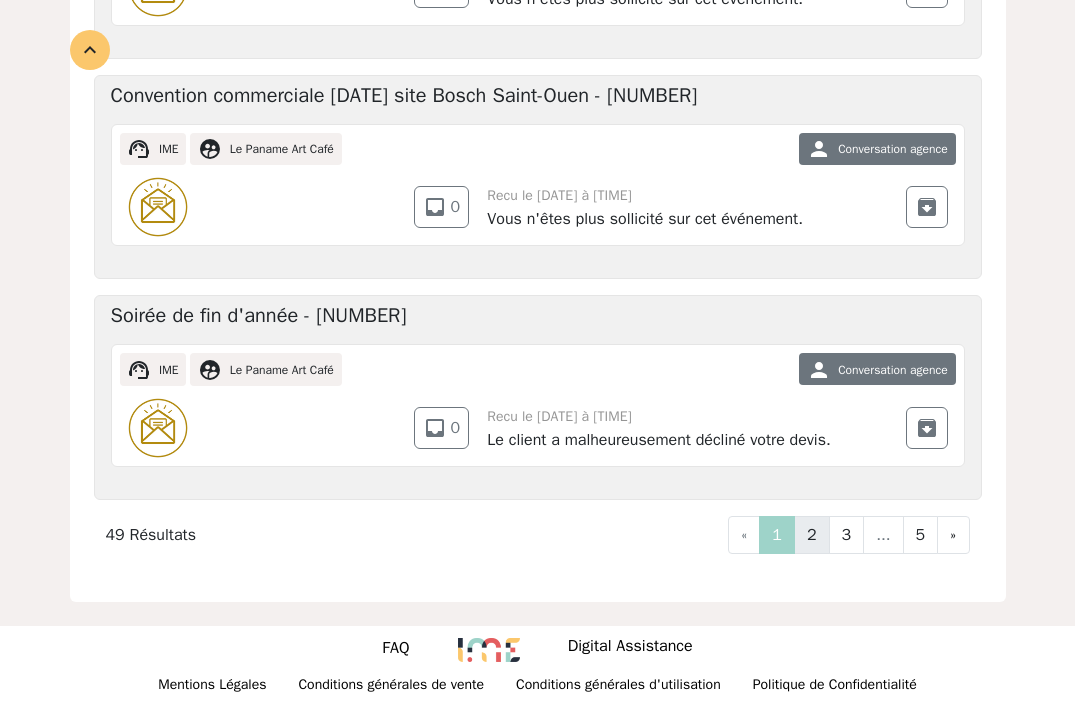 click on "2" at bounding box center [812, 535] 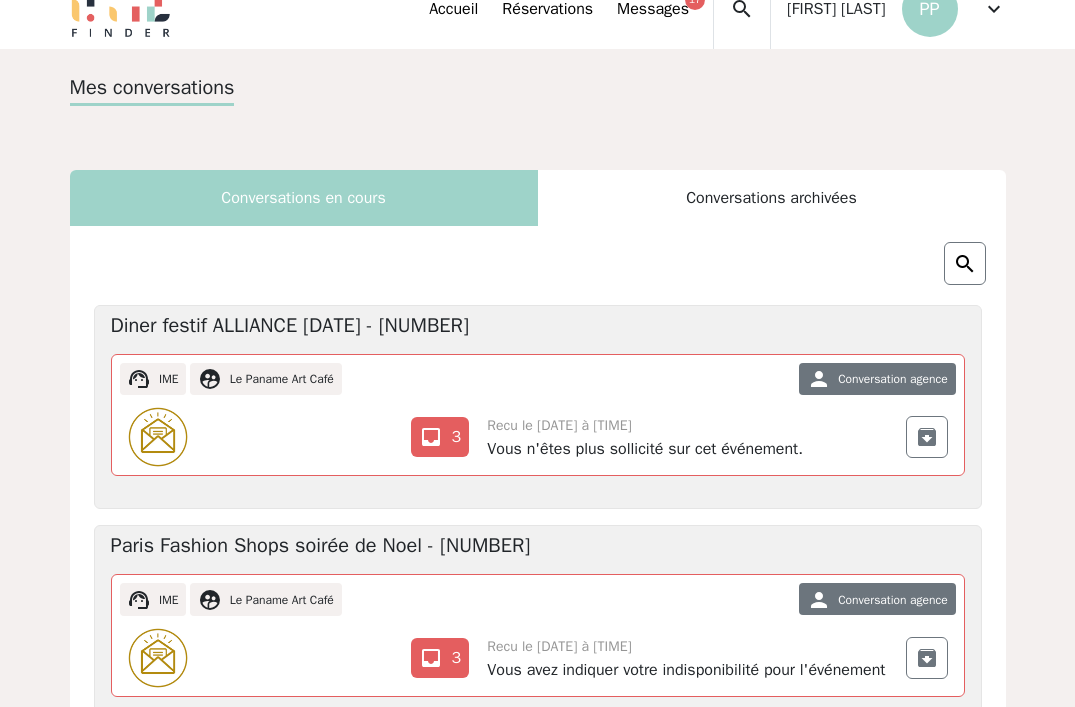 scroll, scrollTop: 0, scrollLeft: 0, axis: both 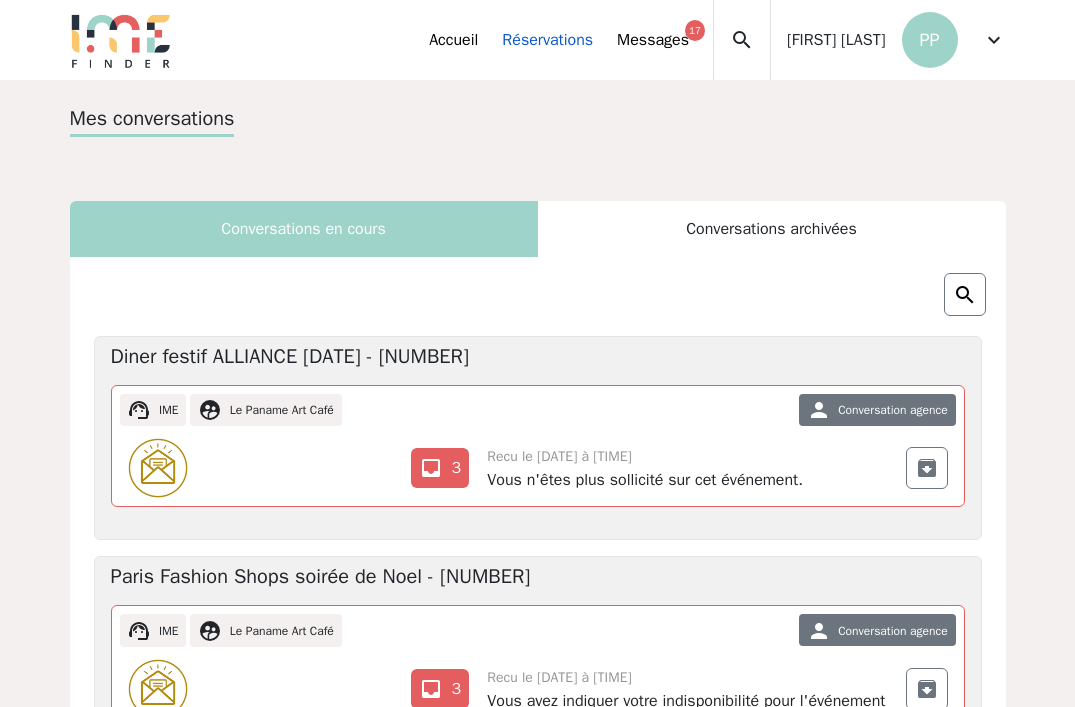 click on "Réservations" at bounding box center (547, 40) 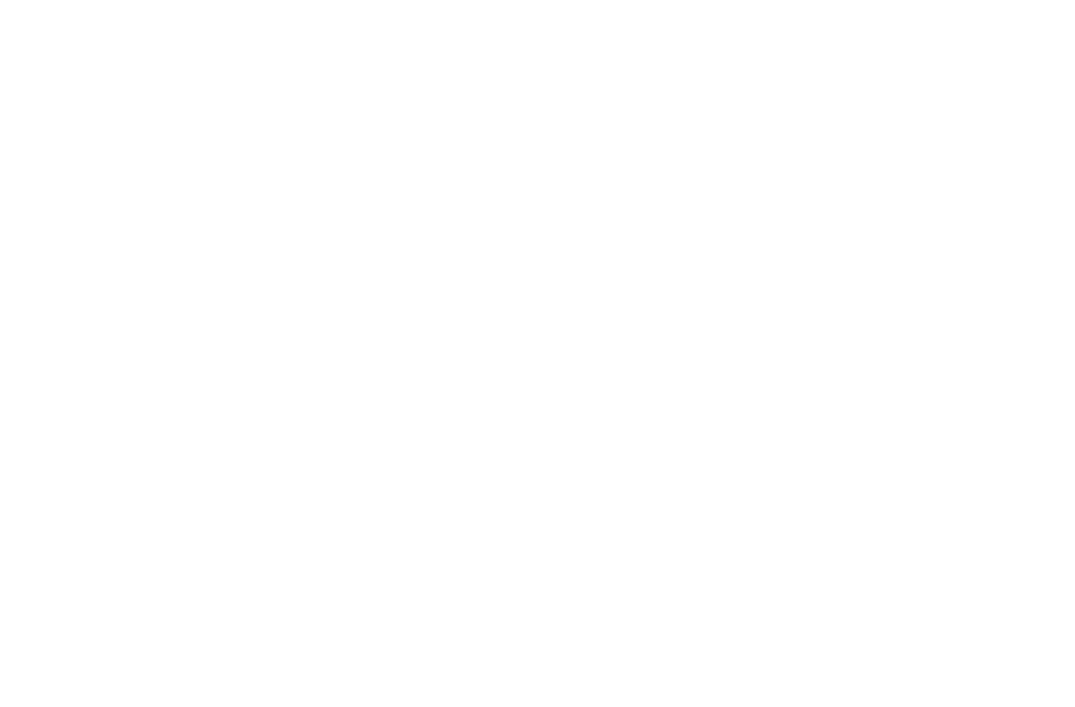 scroll, scrollTop: 0, scrollLeft: 0, axis: both 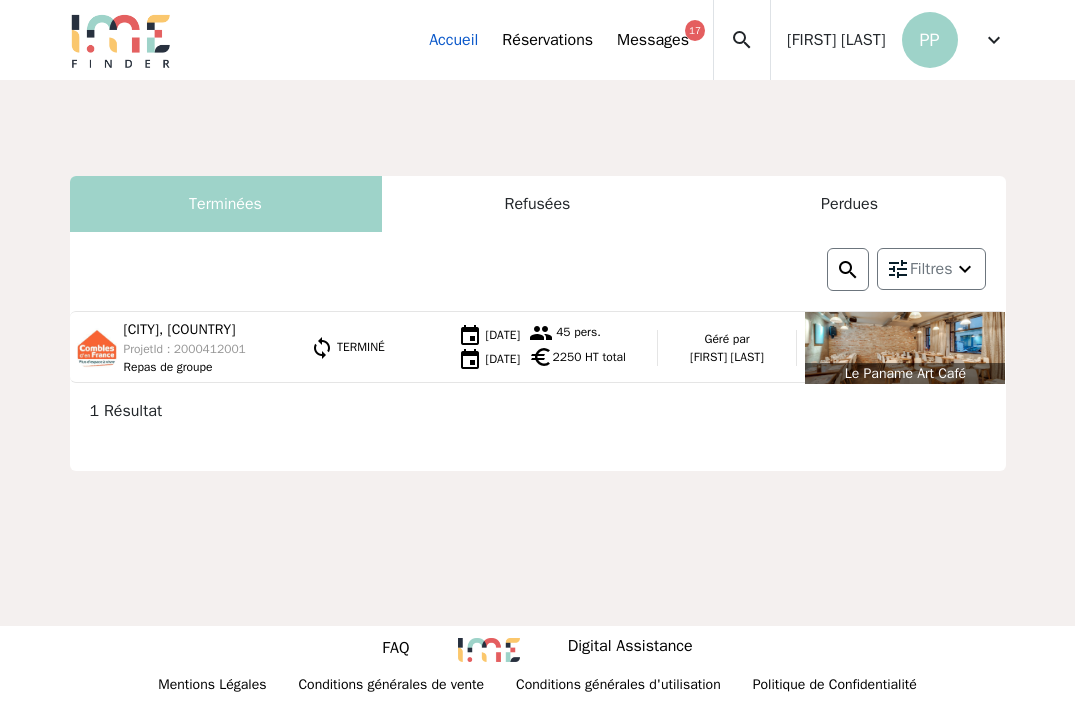 click on "Accueil" at bounding box center [453, 40] 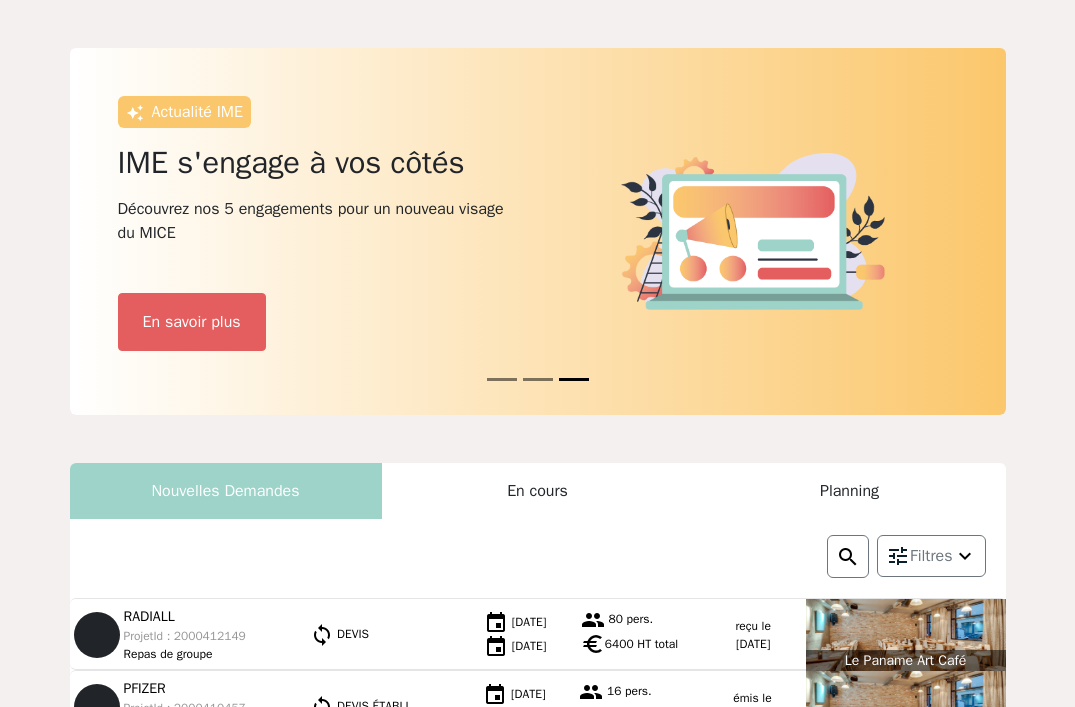 scroll, scrollTop: 0, scrollLeft: 0, axis: both 